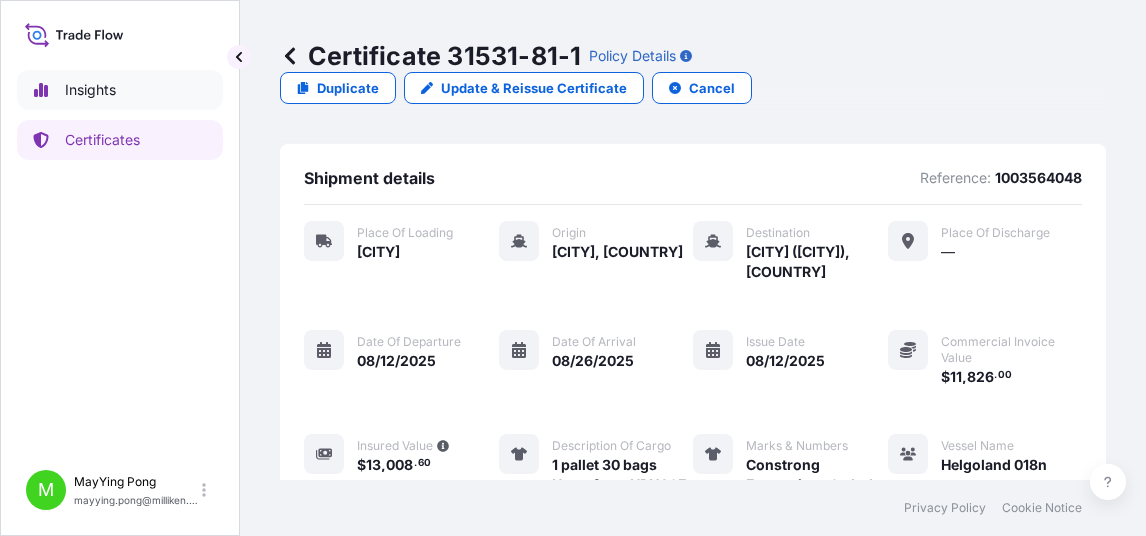 scroll, scrollTop: 0, scrollLeft: 0, axis: both 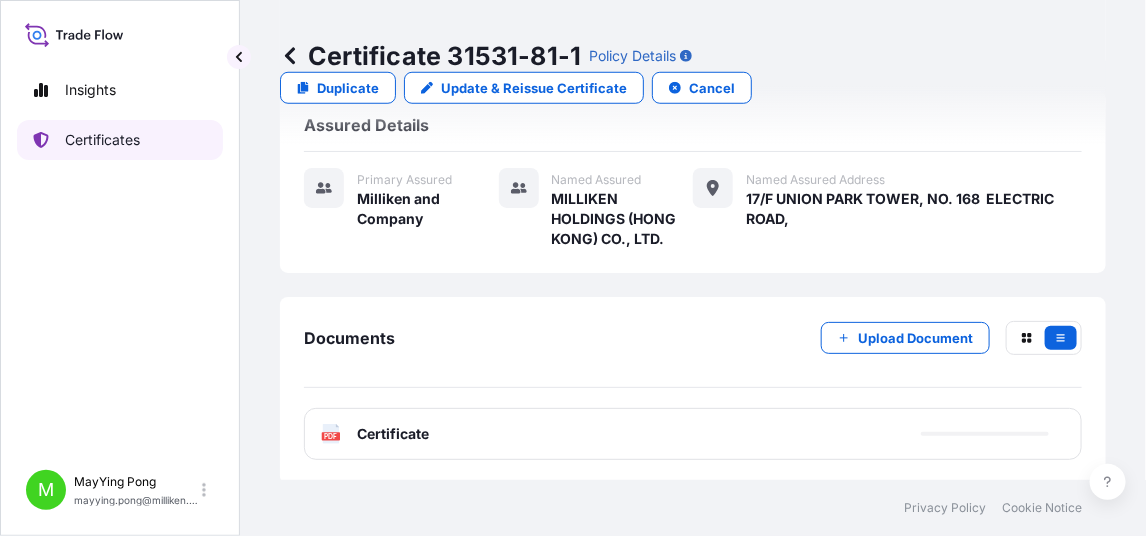 click on "Certificates" at bounding box center (102, 140) 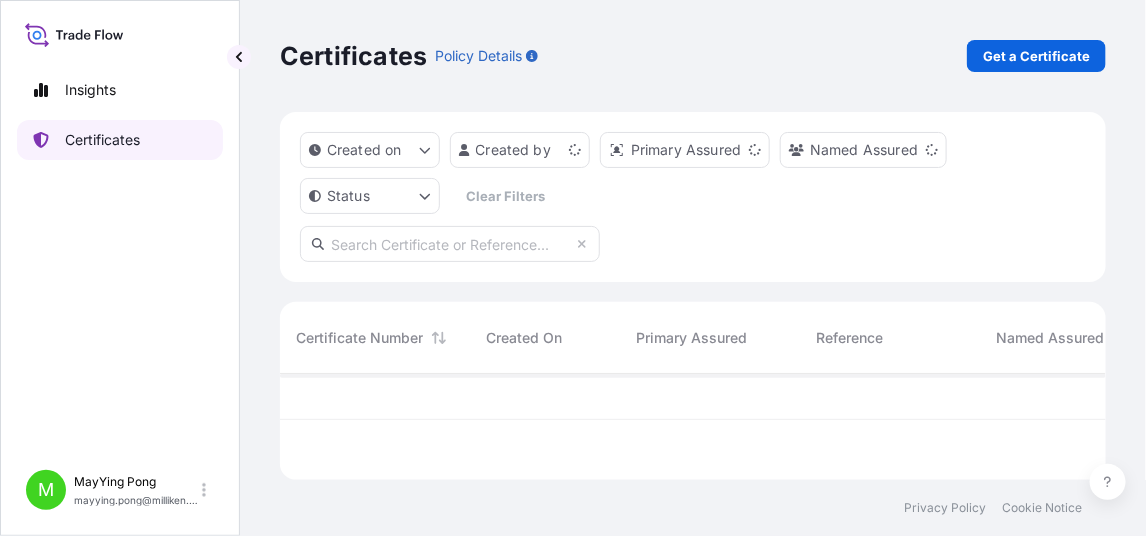 scroll, scrollTop: 0, scrollLeft: 0, axis: both 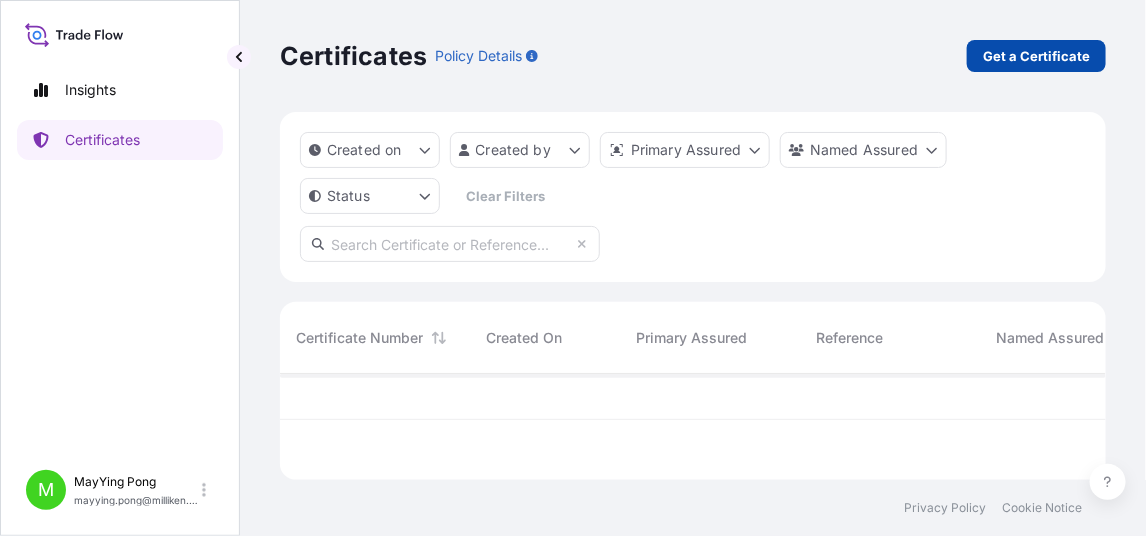 click on "Get a Certificate" at bounding box center [1036, 56] 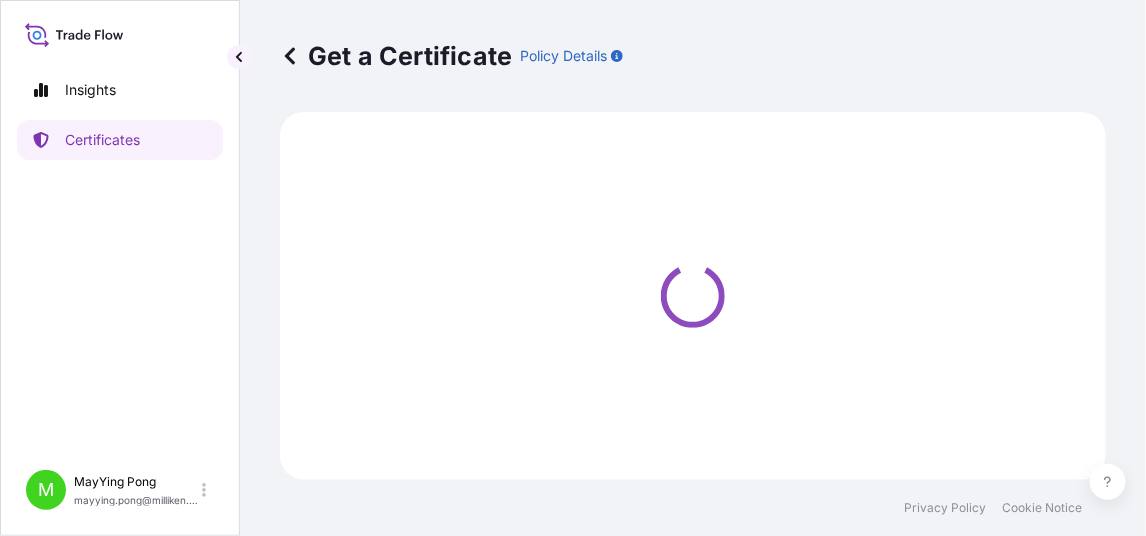 select on "Road / Inland" 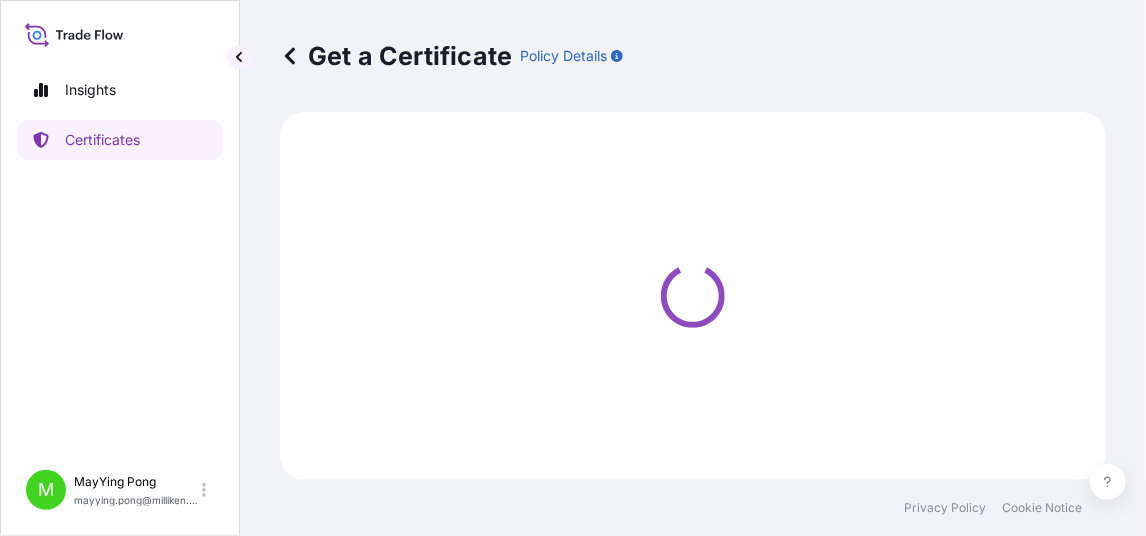select on "Ocean Vessel" 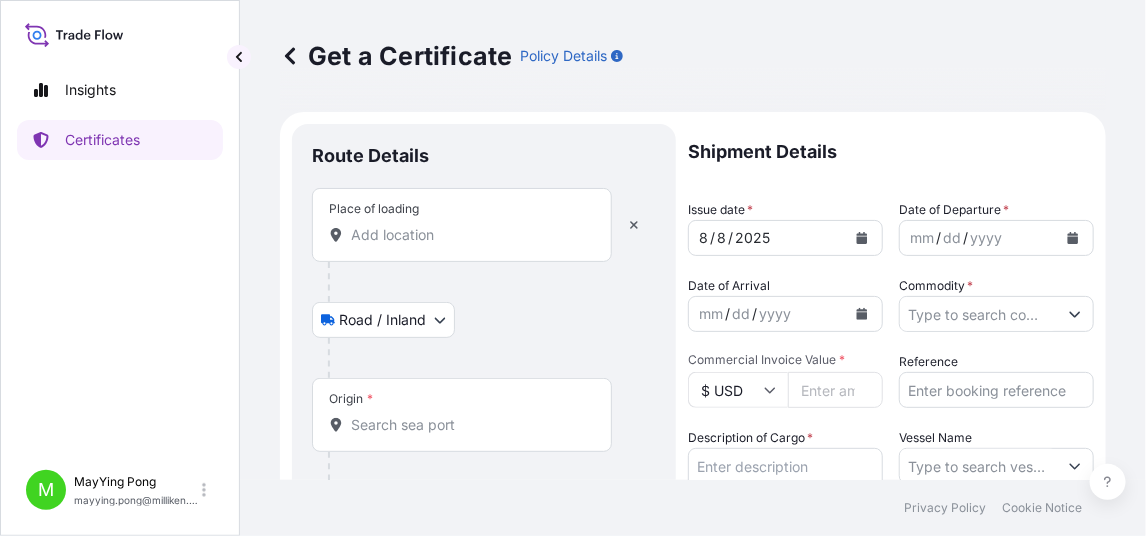 click on "Place of loading" at bounding box center (469, 235) 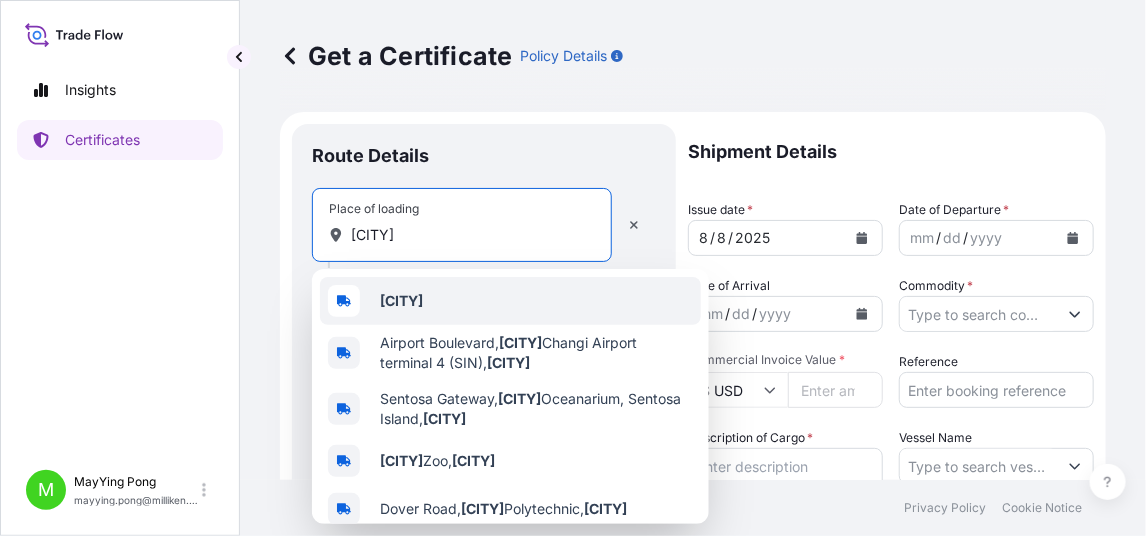 click on "[CITY]" at bounding box center (510, 301) 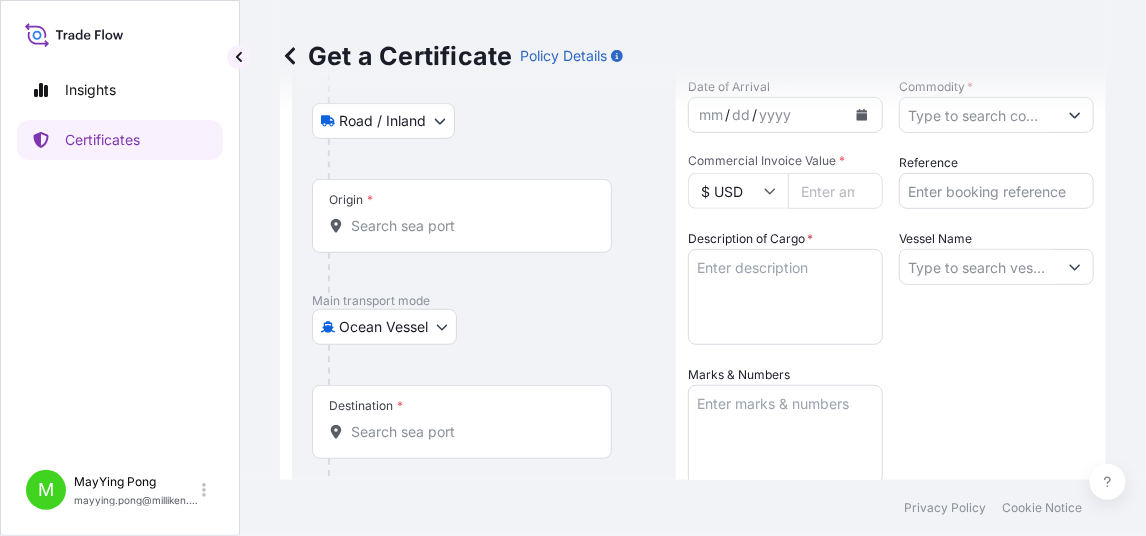 type on "[CITY]" 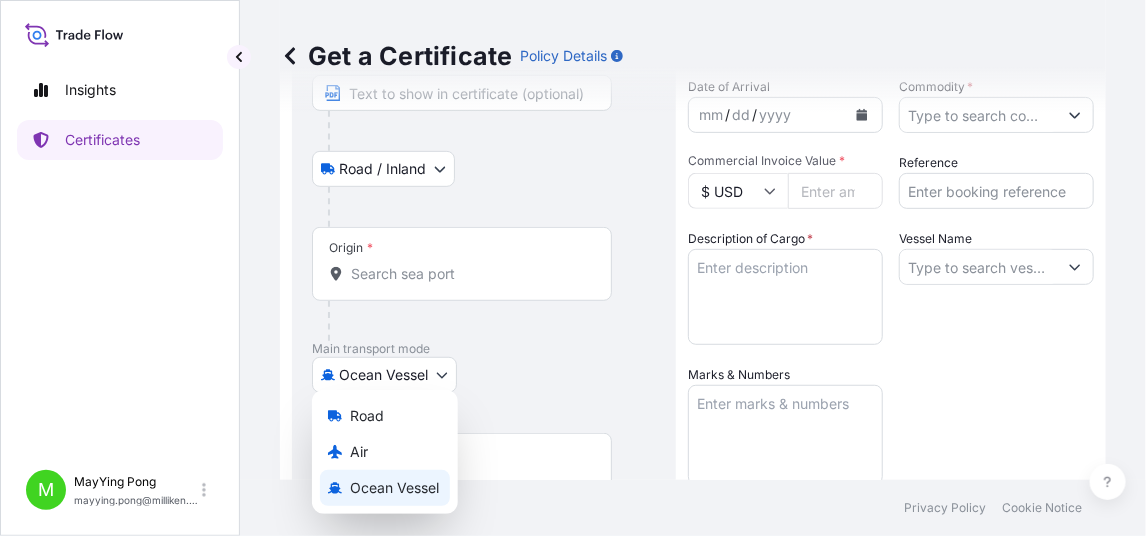 click on "5 options available.
Insights Certificates M MayYing   Pong mayying.pong@milliken.com Get a Certificate Policy Details Route Details Reset Route Details Place of loading [CITY] Road / Inland Road / Inland Origin * Main transport mode Ocean Vessel Road Air Ocean Vessel Destination * Cover port to door - Add place of discharge Road / Inland Road / Inland Place of Discharge Shipment Details Issue date * 8 / 8 / 2025 Date of Departure * mm / dd / yyyy Date of Arrival mm / dd / yyyy Commodity * Packing Category Commercial Invoice Value    * $ USD Reference Description of Cargo * Vessel Name Marks & Numbers Letter of Credit This shipment has a letter of credit Letter of credit * Letter of credit may not exceed 12000 characters Assured Details Primary Assured * Select a primary assured Milliken and Company Named Assured Named Assured Address Create Certificate Privacy Policy Cookie Notice
0 Selected Date: August 8, 2025 Road Air Ocean Vessel" at bounding box center (573, 268) 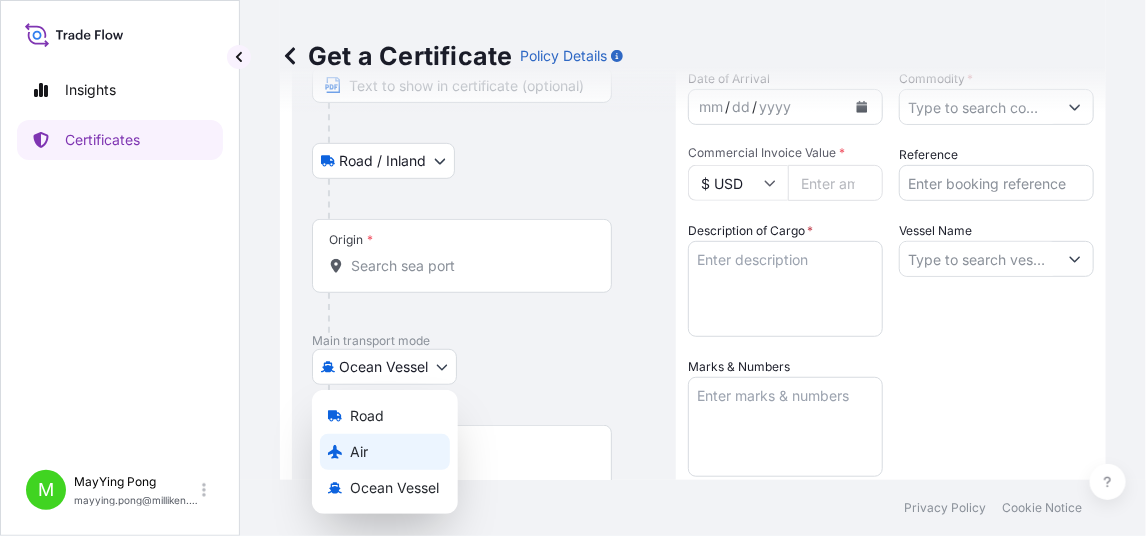 click on "Air" at bounding box center (385, 452) 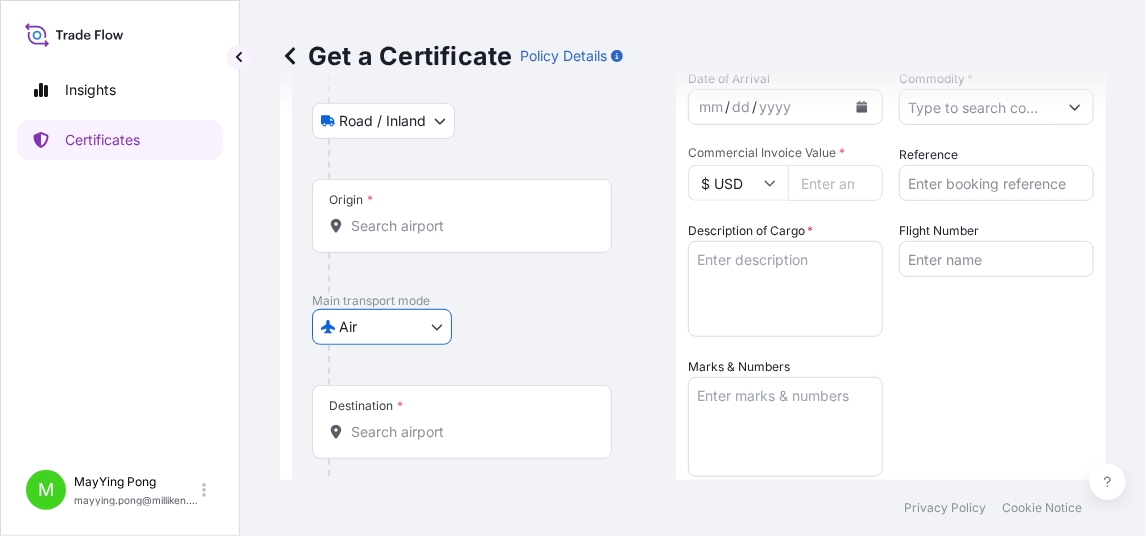 click on "Origin *" at bounding box center [469, 226] 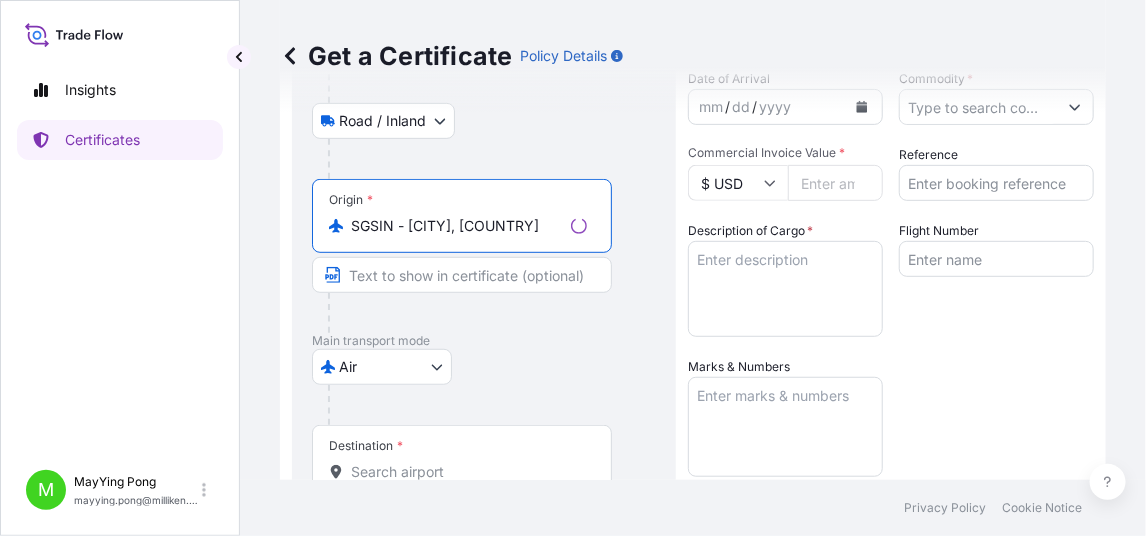 type on "SGSIN - [CITY], [COUNTRY]" 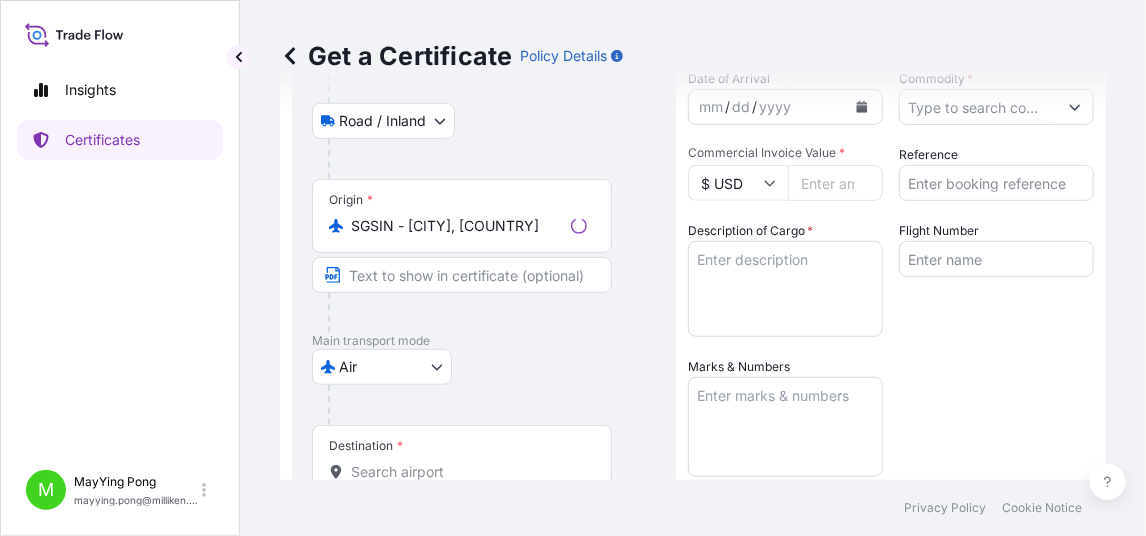 click on "Destination *" at bounding box center [462, 462] 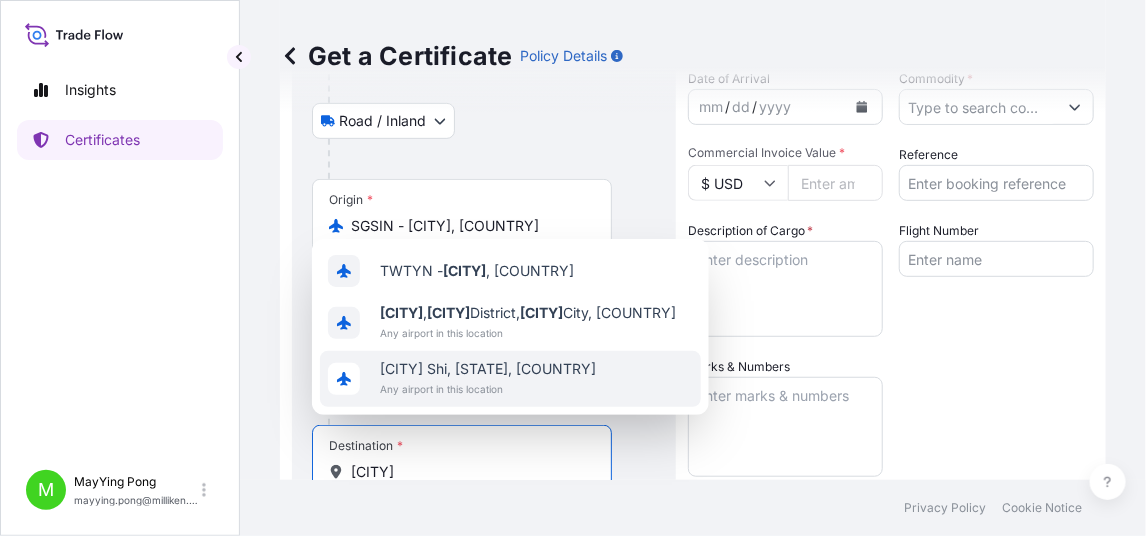 drag, startPoint x: 416, startPoint y: 461, endPoint x: 348, endPoint y: 459, distance: 68.0294 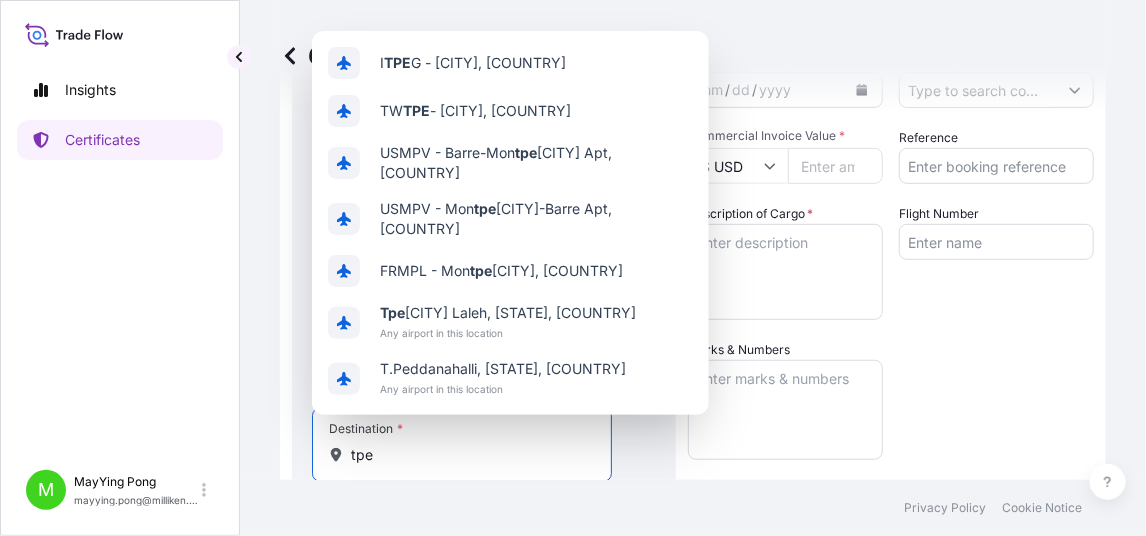 scroll, scrollTop: 233, scrollLeft: 0, axis: vertical 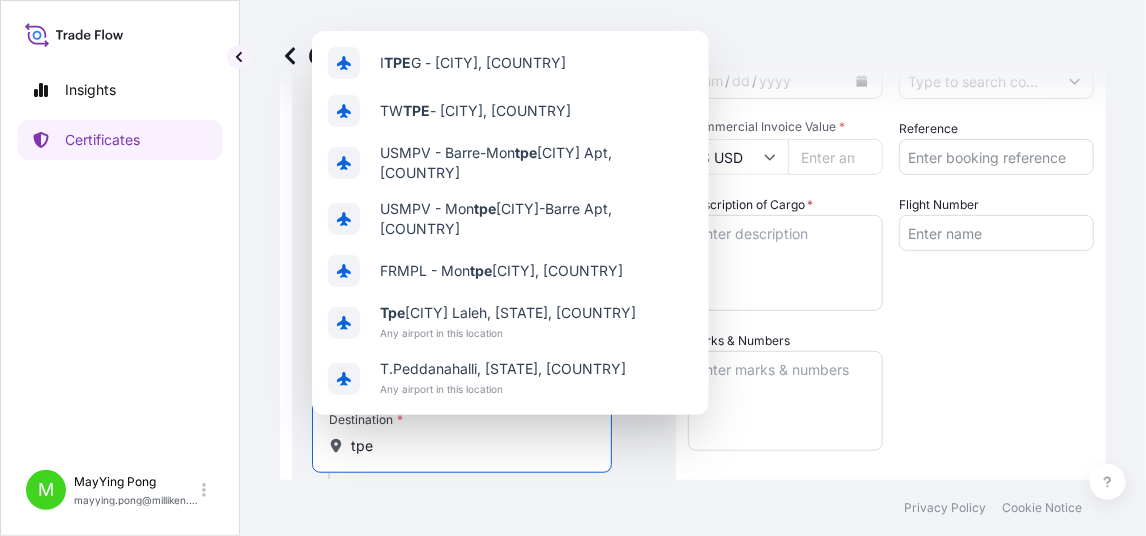 drag, startPoint x: 380, startPoint y: 468, endPoint x: 353, endPoint y: 470, distance: 27.073973 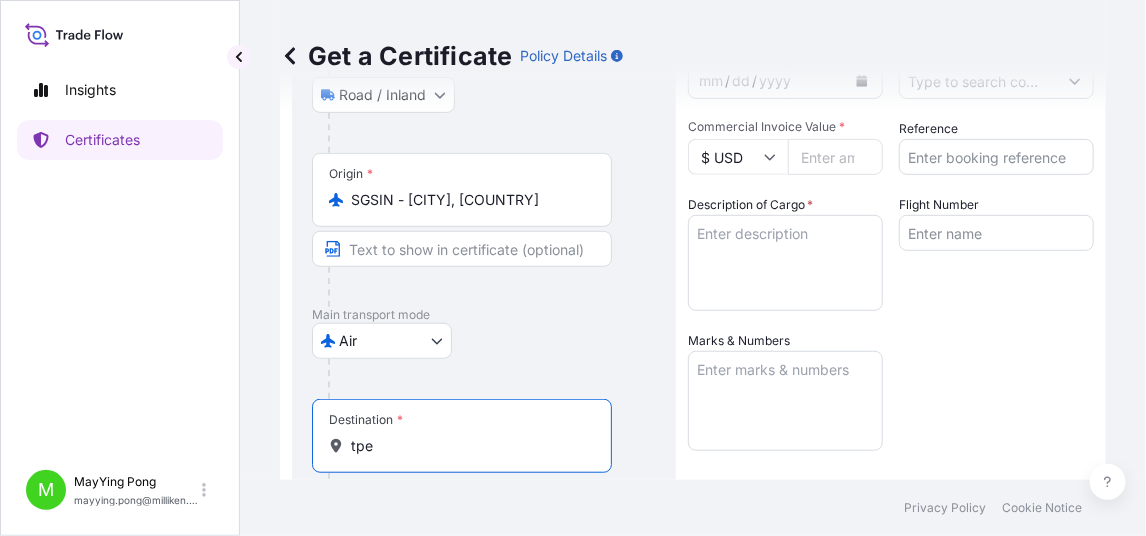 type on "t" 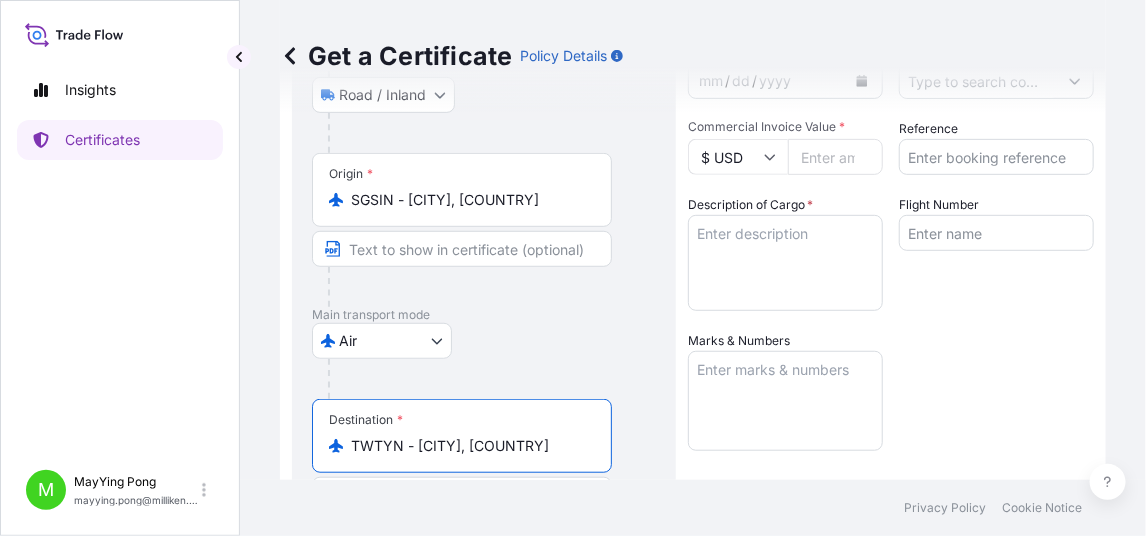 type on "TWTYN - [CITY], [COUNTRY]" 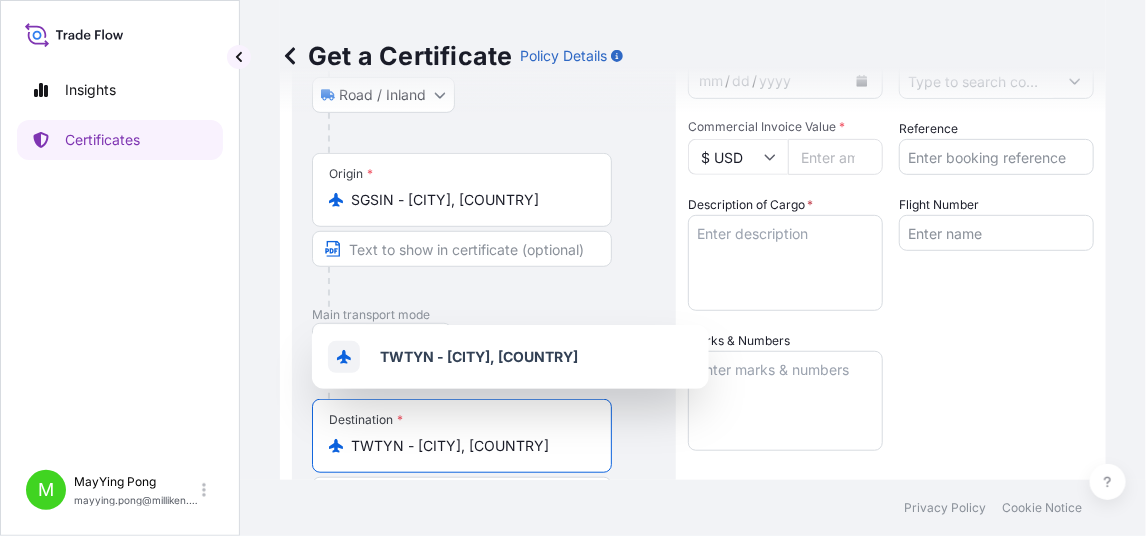 scroll, scrollTop: 0, scrollLeft: 0, axis: both 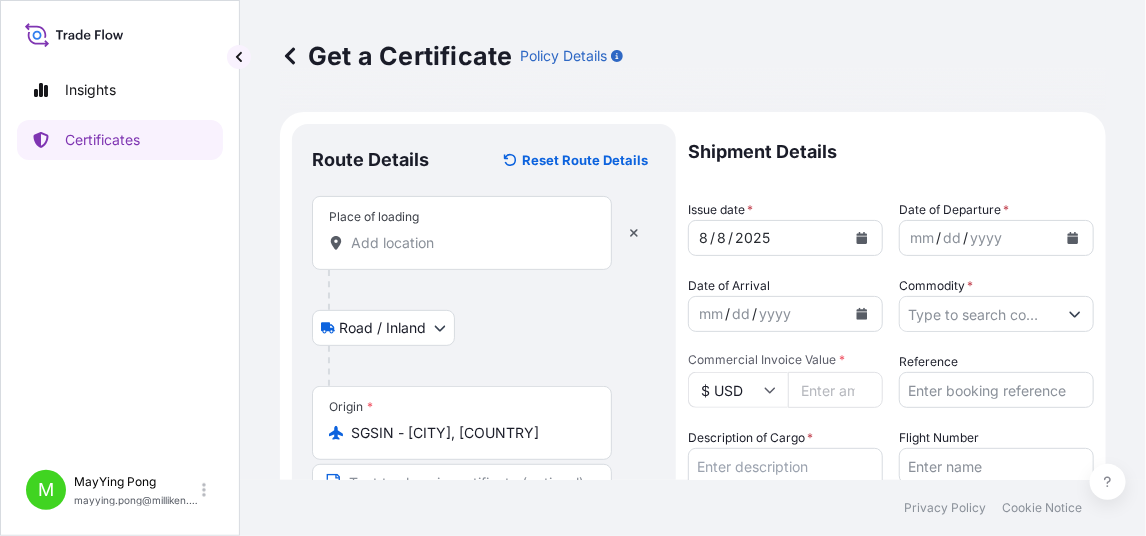 click 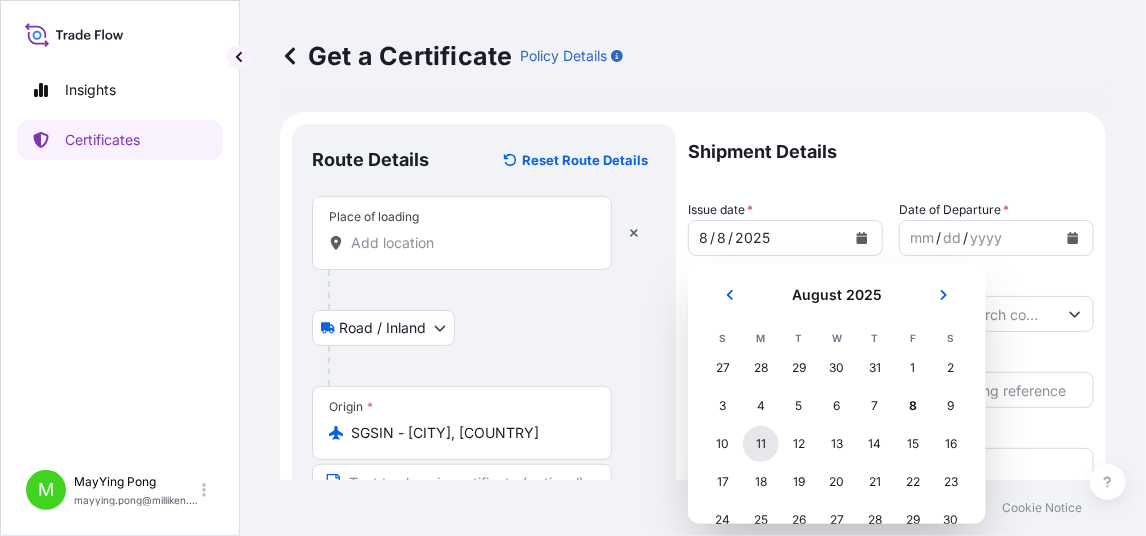 click on "11" at bounding box center [761, 444] 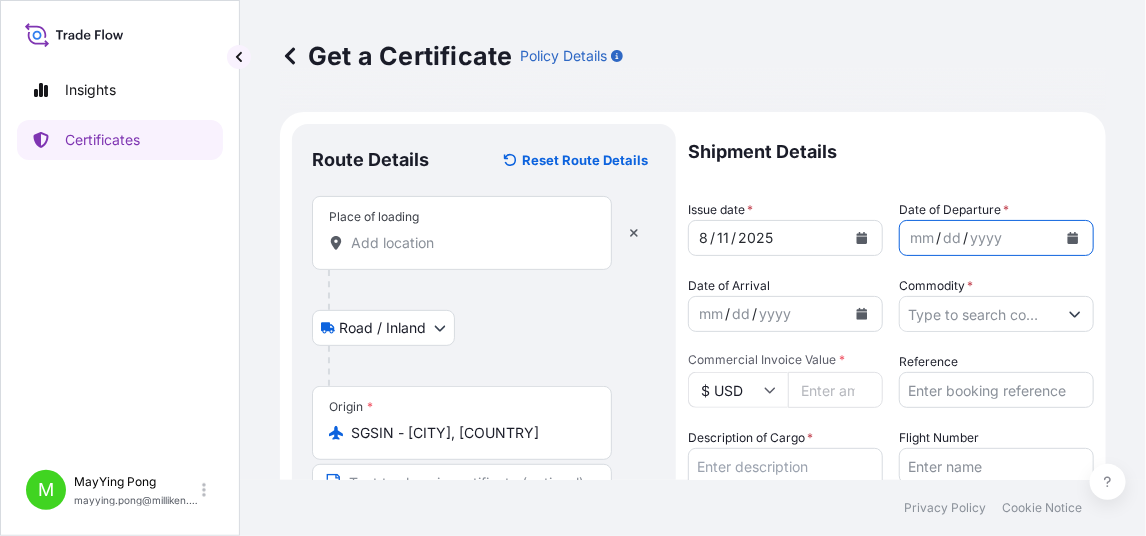 click 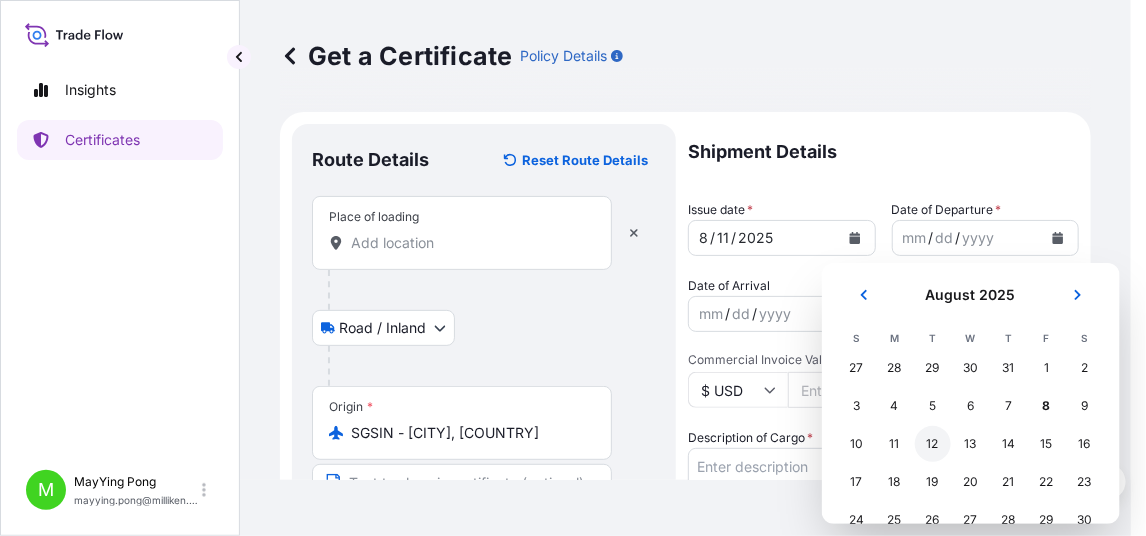 click on "12" at bounding box center [933, 444] 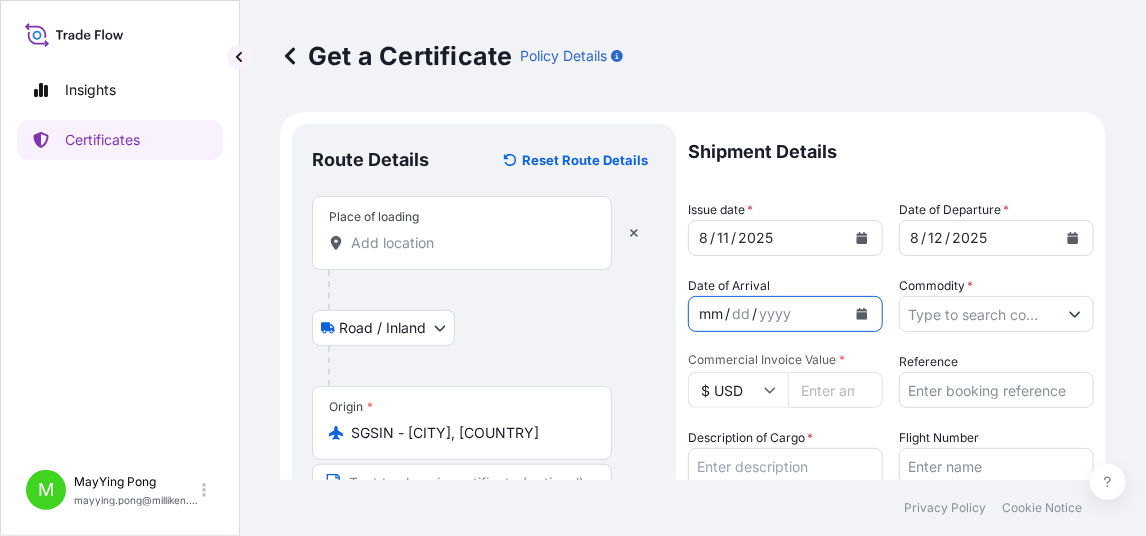 click on "mm" at bounding box center (711, 314) 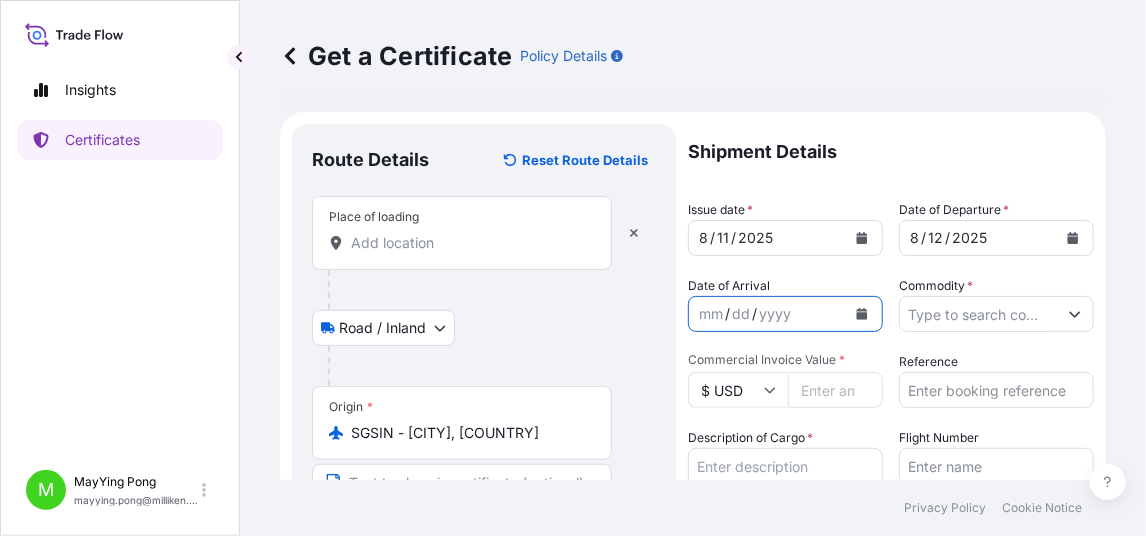 click 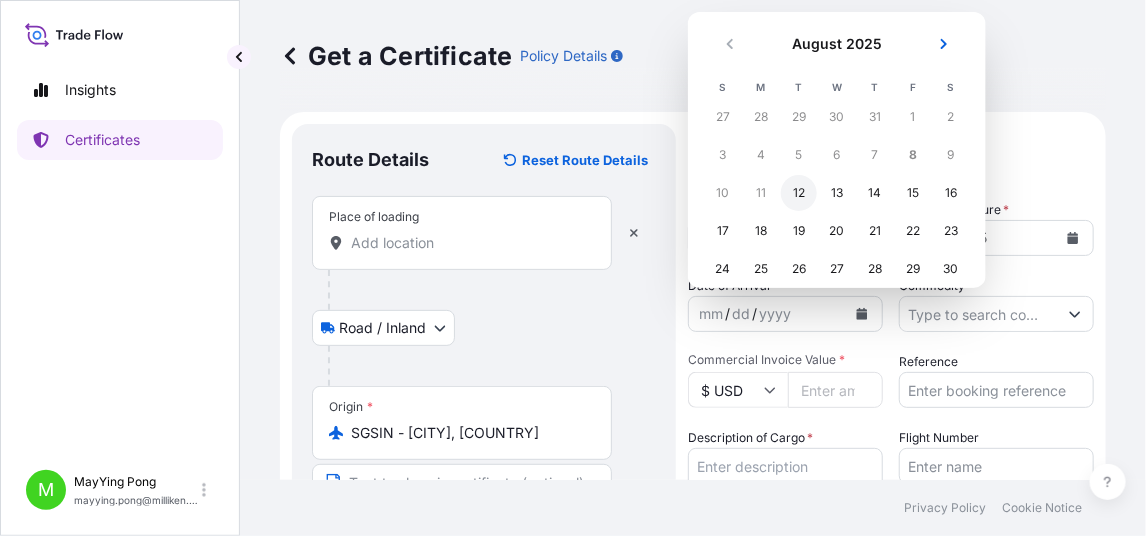 click on "12" at bounding box center [799, 193] 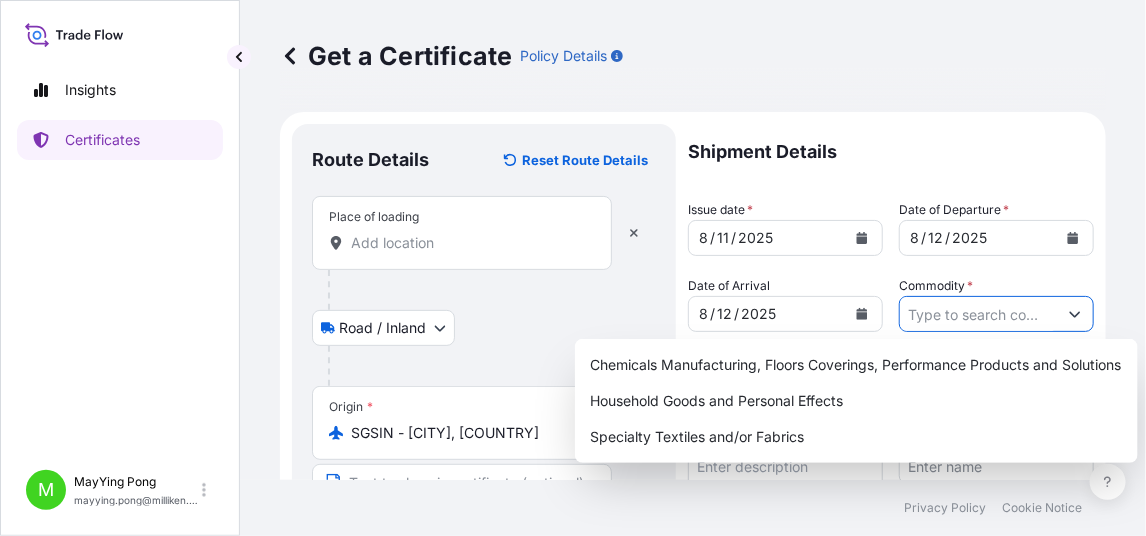 click on "Commodity *" at bounding box center [978, 314] 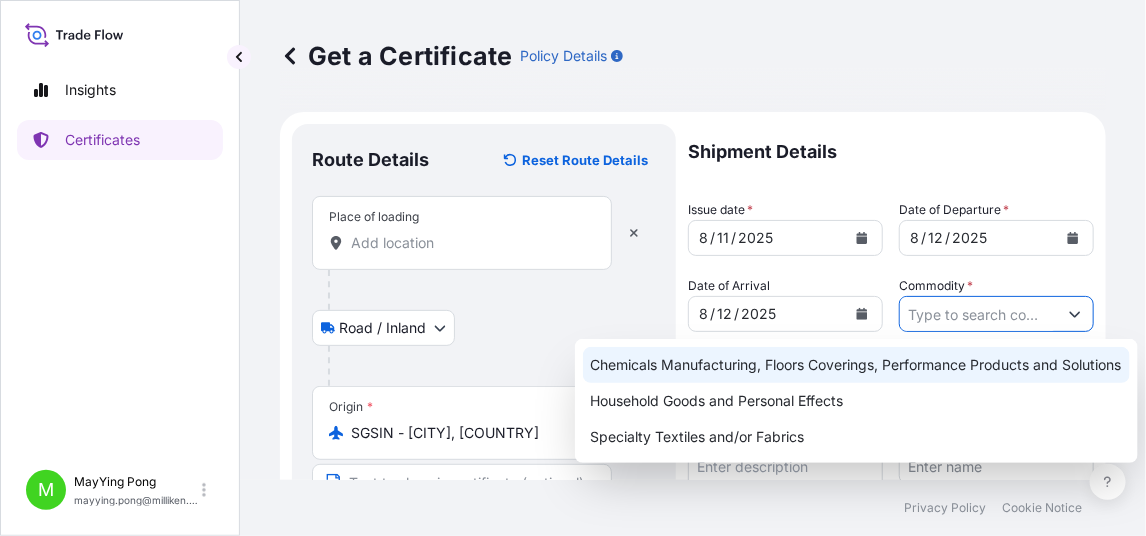 click on "Chemicals Manufacturing, Floors Coverings, Performance Products and Solutions" at bounding box center [856, 365] 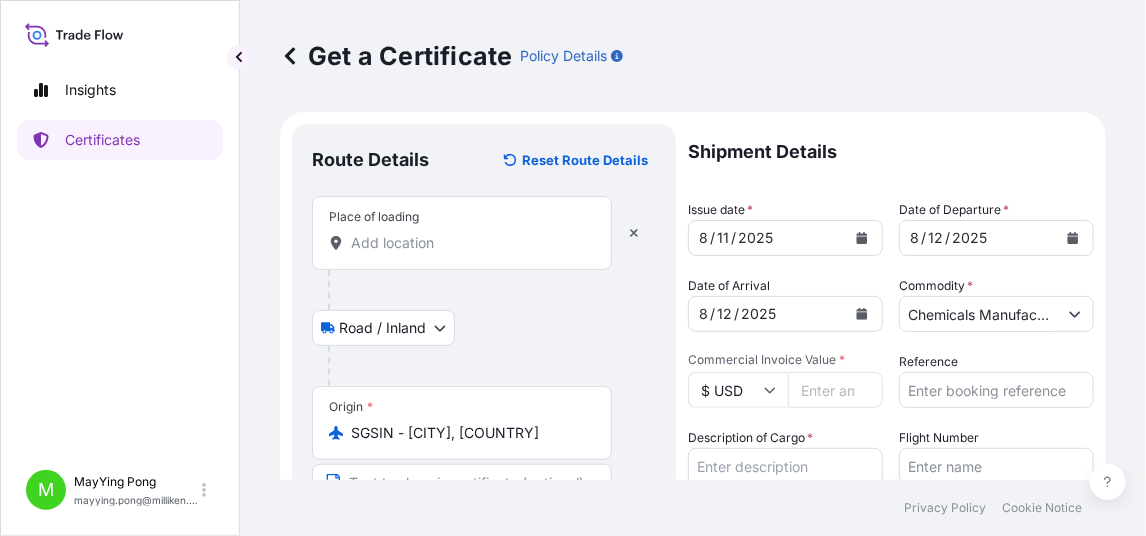 click on "Commercial Invoice Value    *" at bounding box center [835, 390] 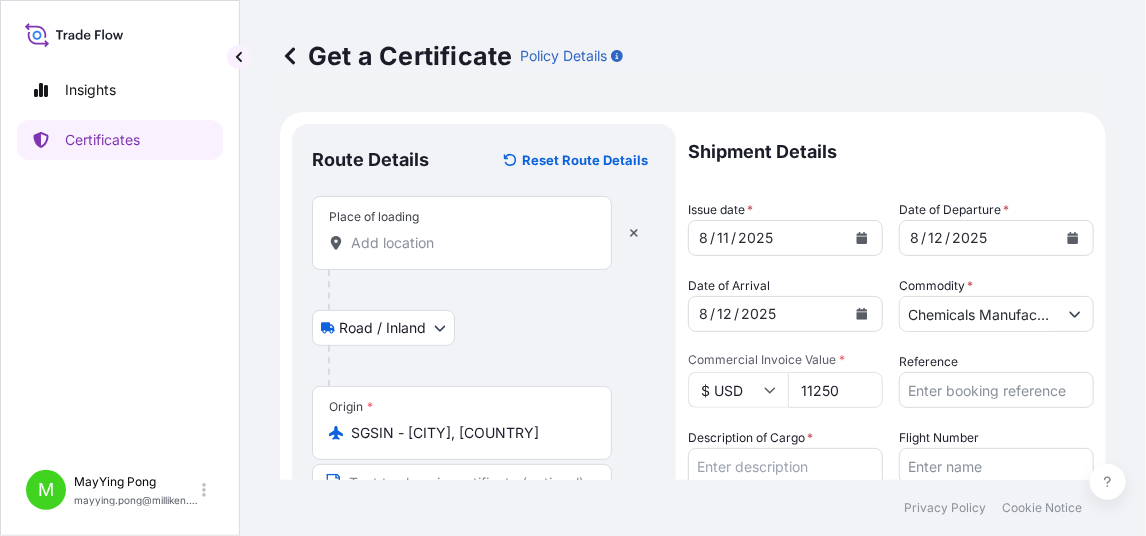 type on "11250" 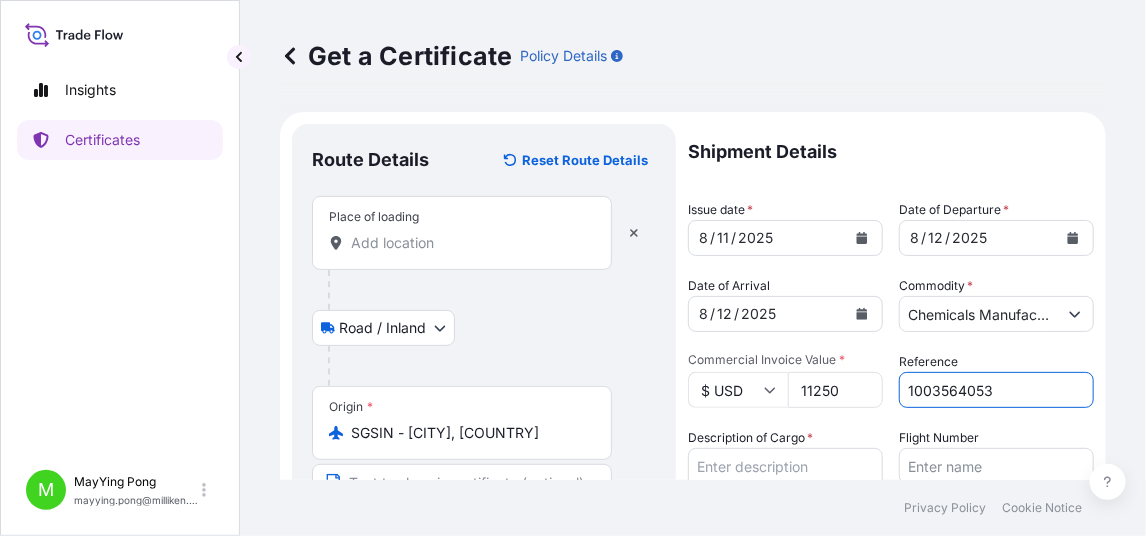 scroll, scrollTop: 199, scrollLeft: 0, axis: vertical 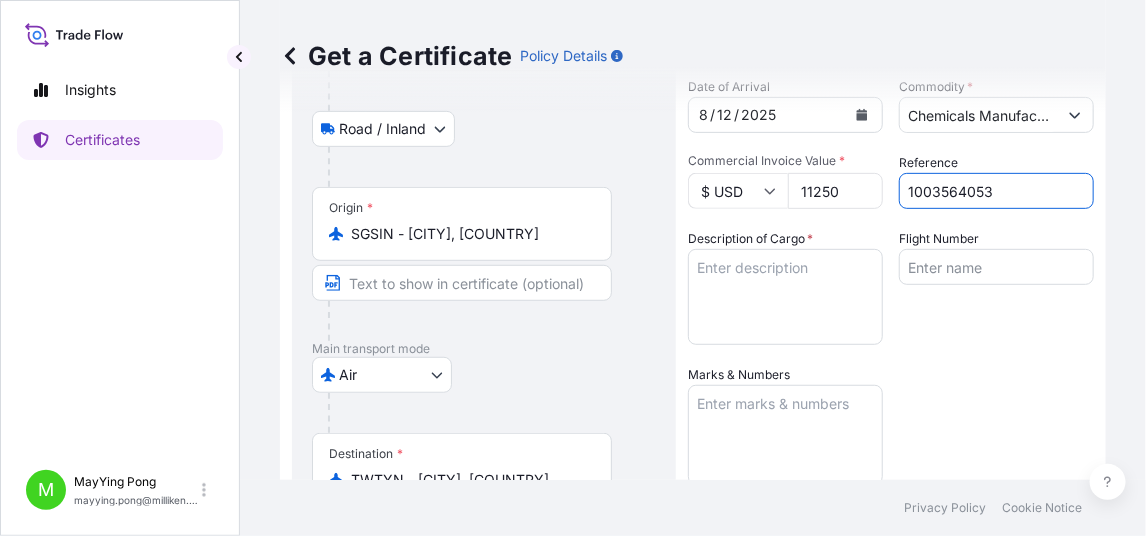 type on "1003564053" 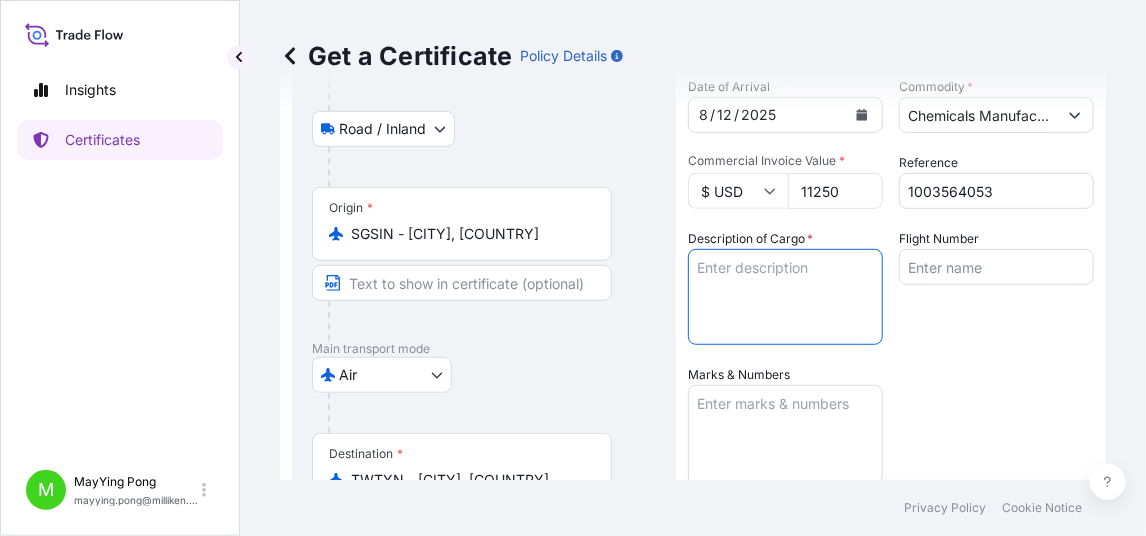 click on "Description of Cargo *" at bounding box center [785, 297] 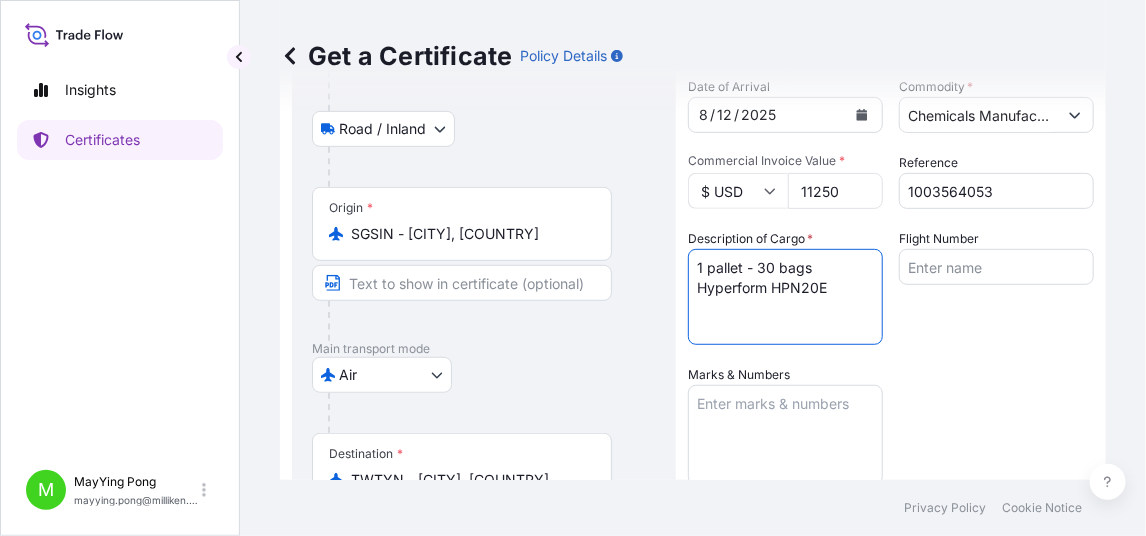 type on "1 pallet - 30 bags Hyperform HPN20E" 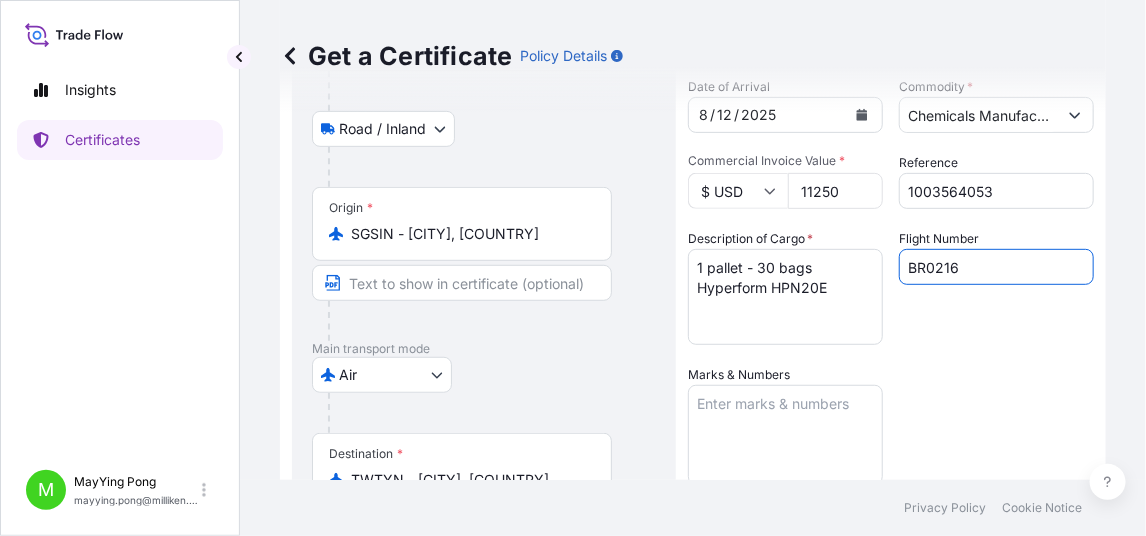 type on "BR0216" 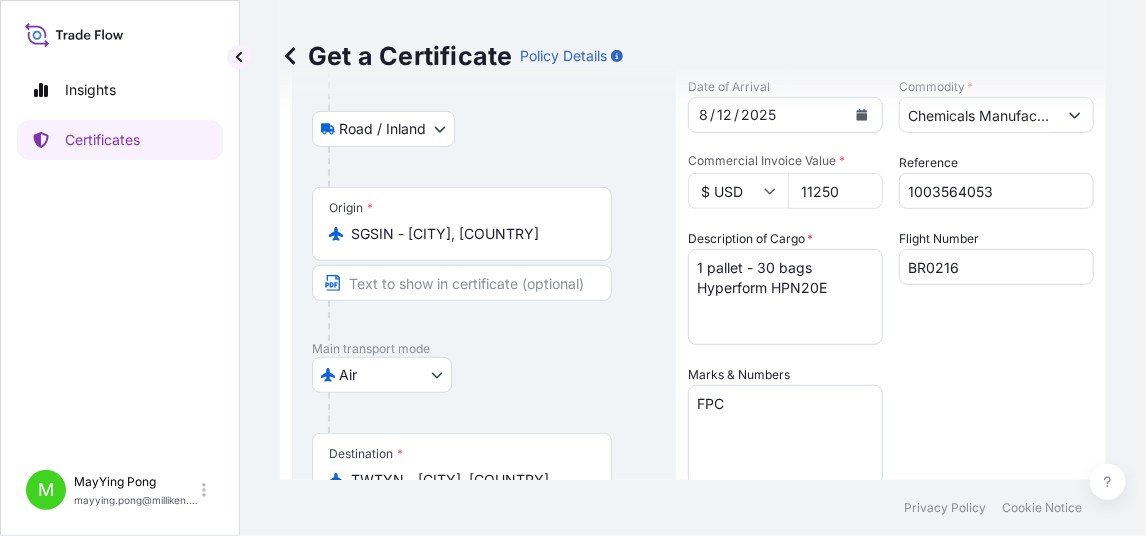 click on "FPC" at bounding box center (785, 435) 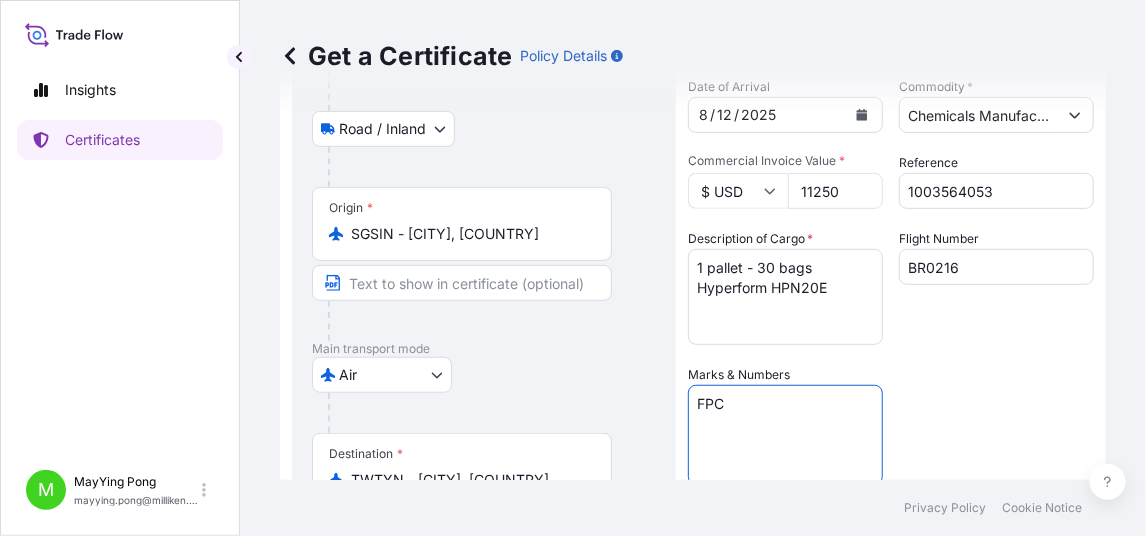 drag, startPoint x: 737, startPoint y: 408, endPoint x: 674, endPoint y: 404, distance: 63.126858 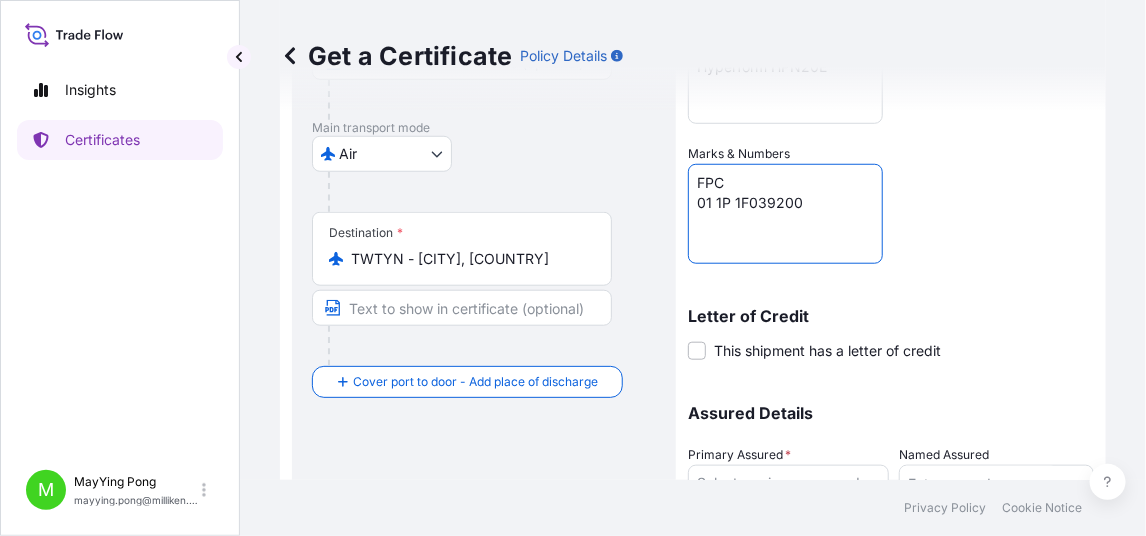 scroll, scrollTop: 587, scrollLeft: 0, axis: vertical 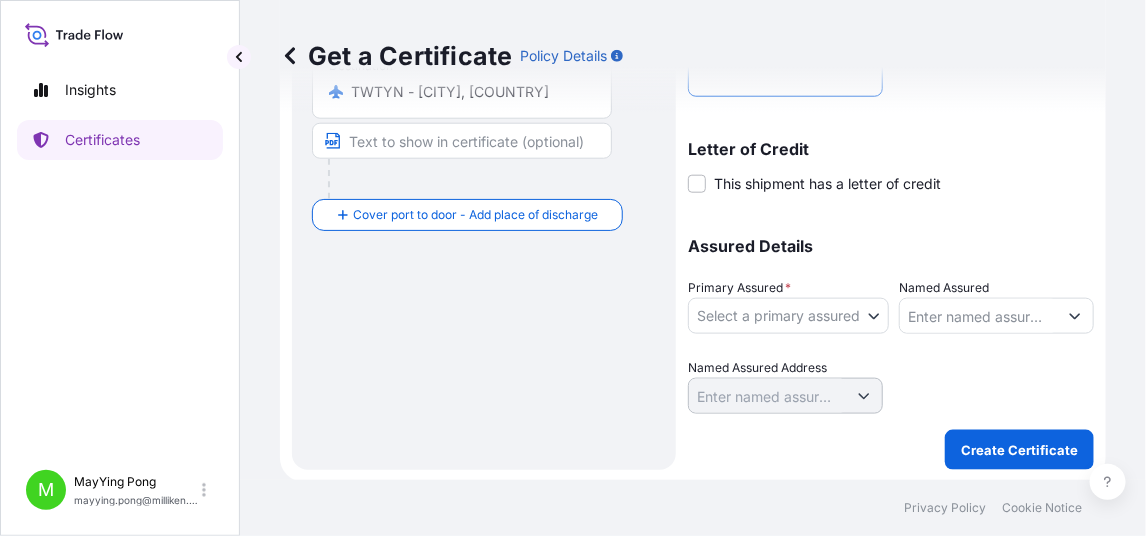type on "FPC
01 1P 1F039200" 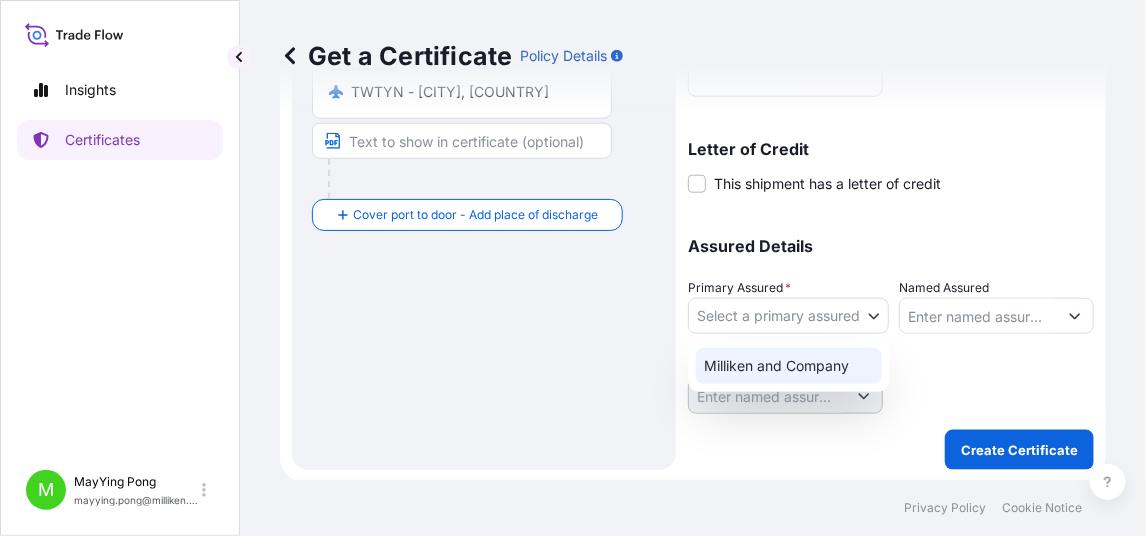 click on "Milliken and Company" at bounding box center [789, 366] 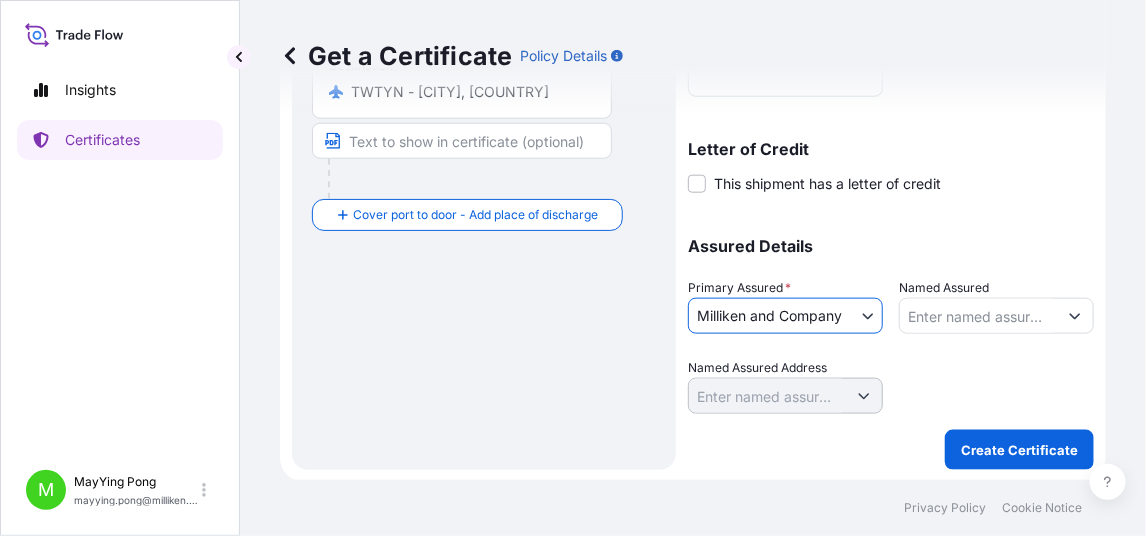 click on "Named Assured" at bounding box center (978, 316) 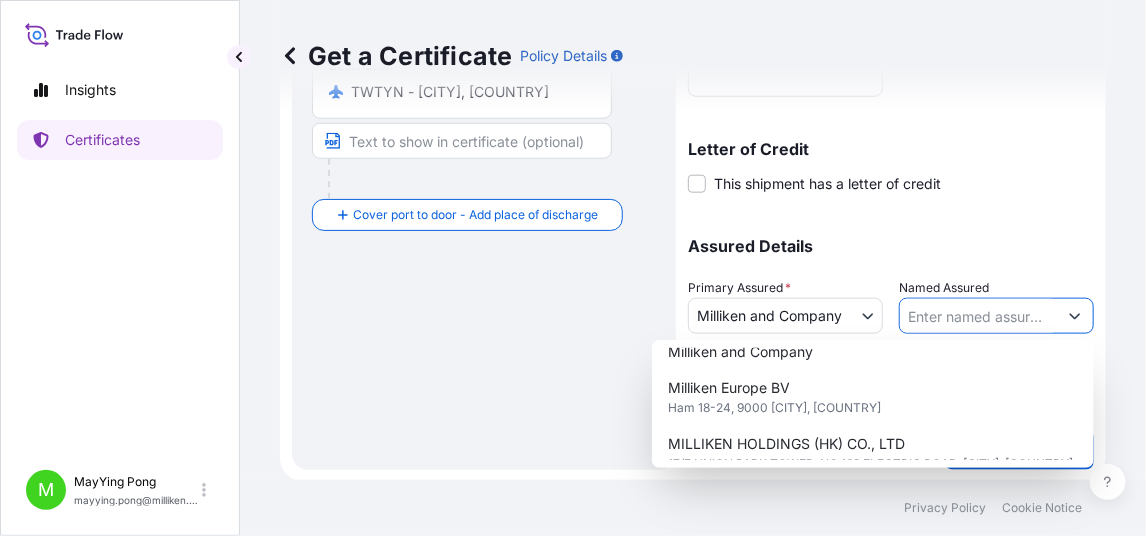 scroll, scrollTop: 300, scrollLeft: 0, axis: vertical 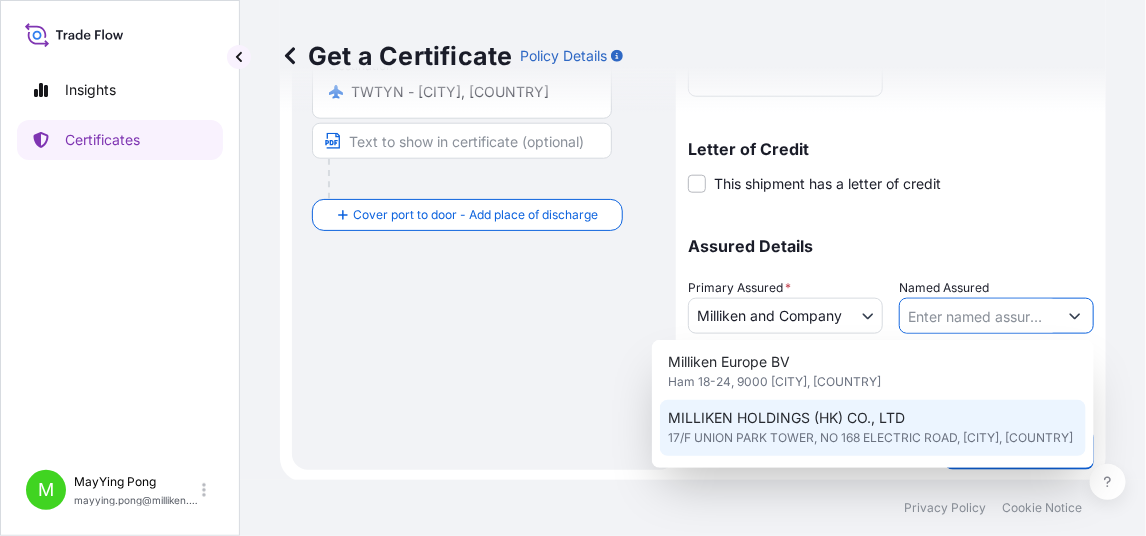 click on "MILLIKEN HOLDINGS (HK) CO., LTD 17/F UNION PARK TOWER, NO 168 ELECTRIC ROAD, [CITY], [COUNTRY]" at bounding box center (873, 428) 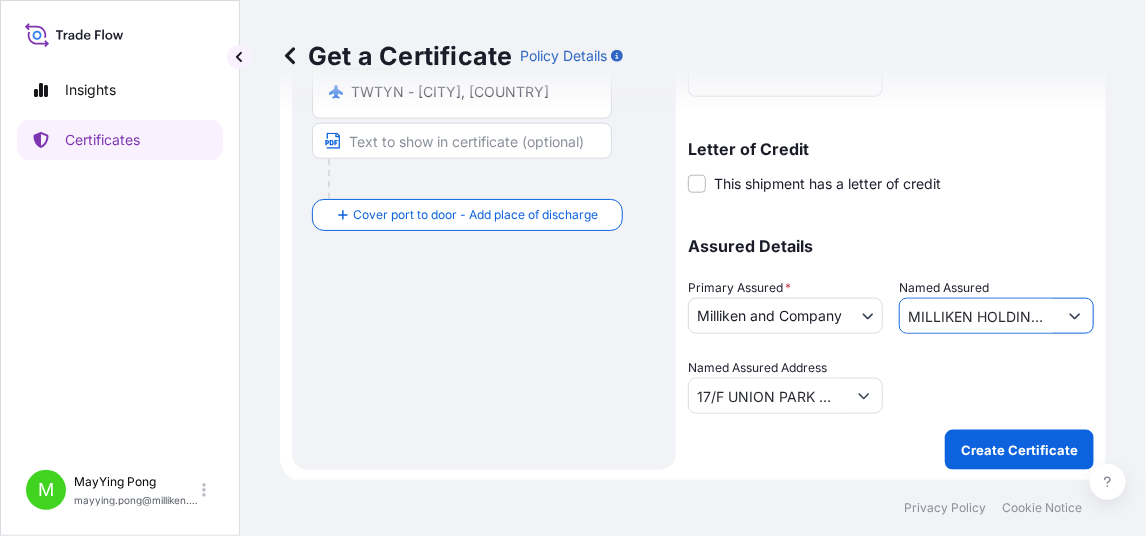 click on "MILLIKEN HOLDINGS (HK) CO., LTD" at bounding box center [978, 316] 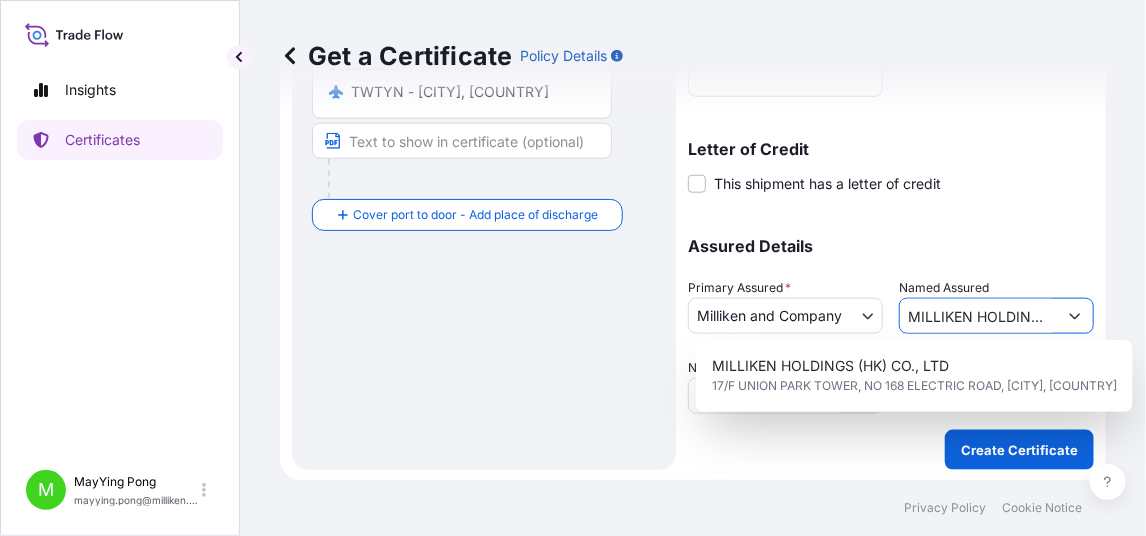 click 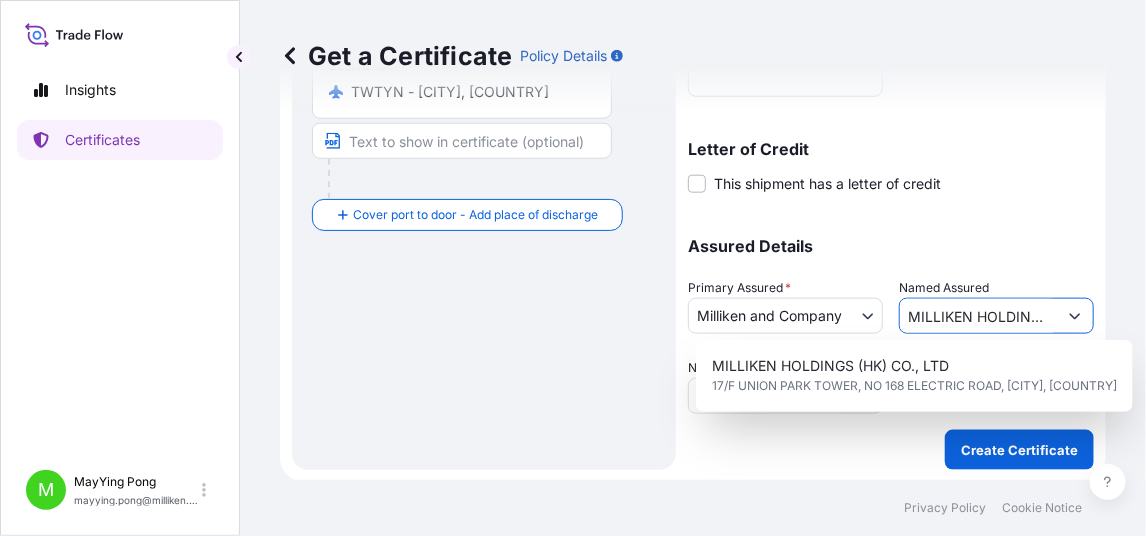 click 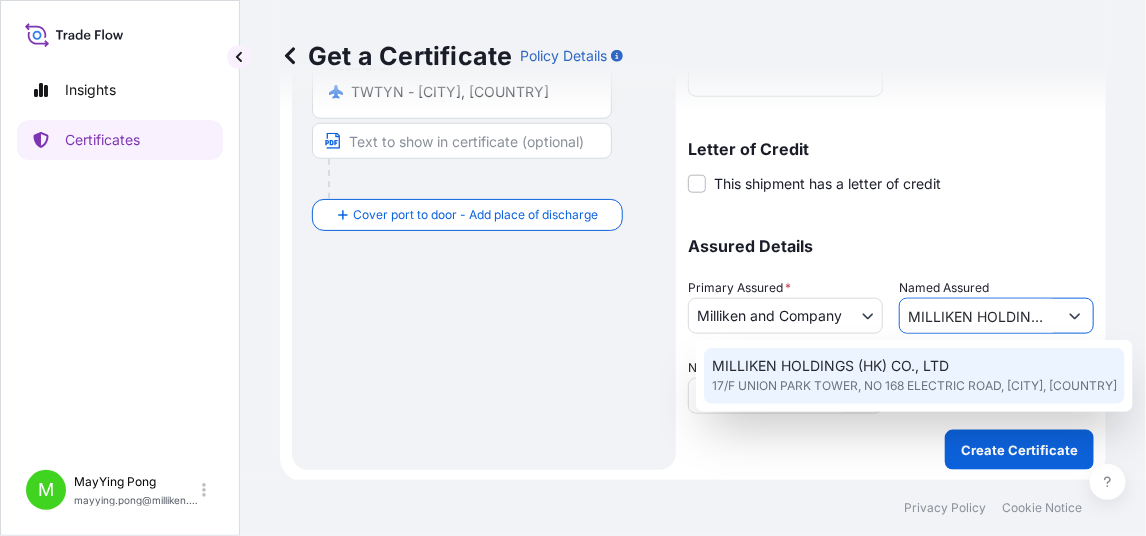 click on "MILLIKEN HOLDINGS (HK) CO., LTD" at bounding box center (978, 316) 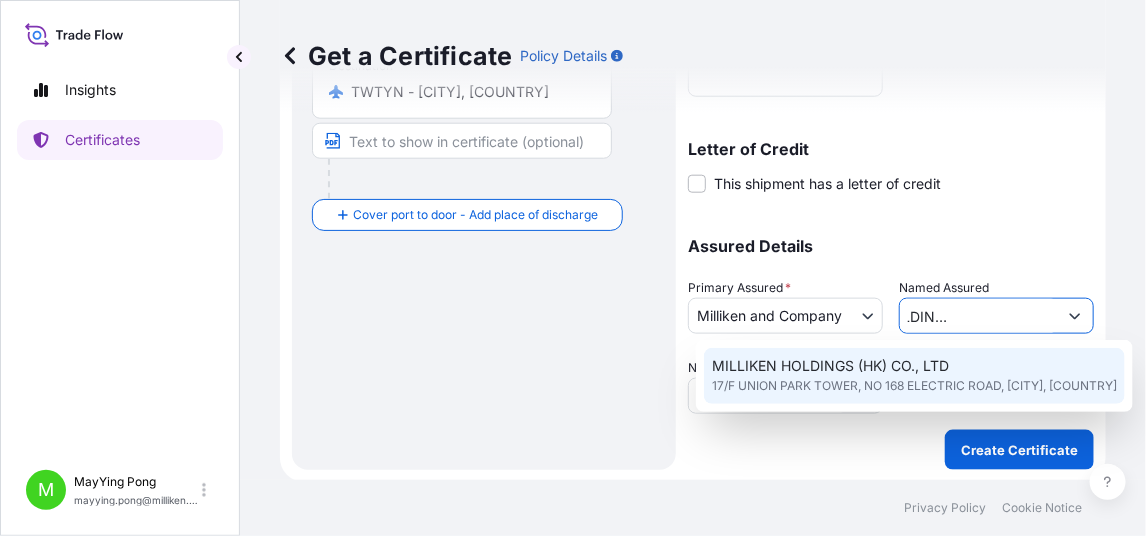 drag, startPoint x: 902, startPoint y: 313, endPoint x: 1110, endPoint y: 324, distance: 208.29066 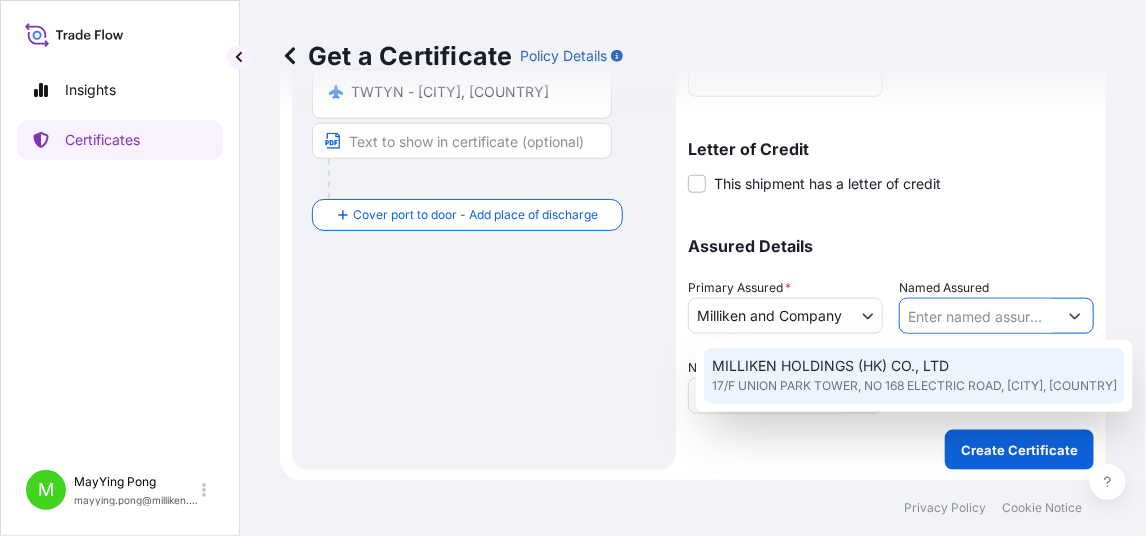 scroll, scrollTop: 0, scrollLeft: 0, axis: both 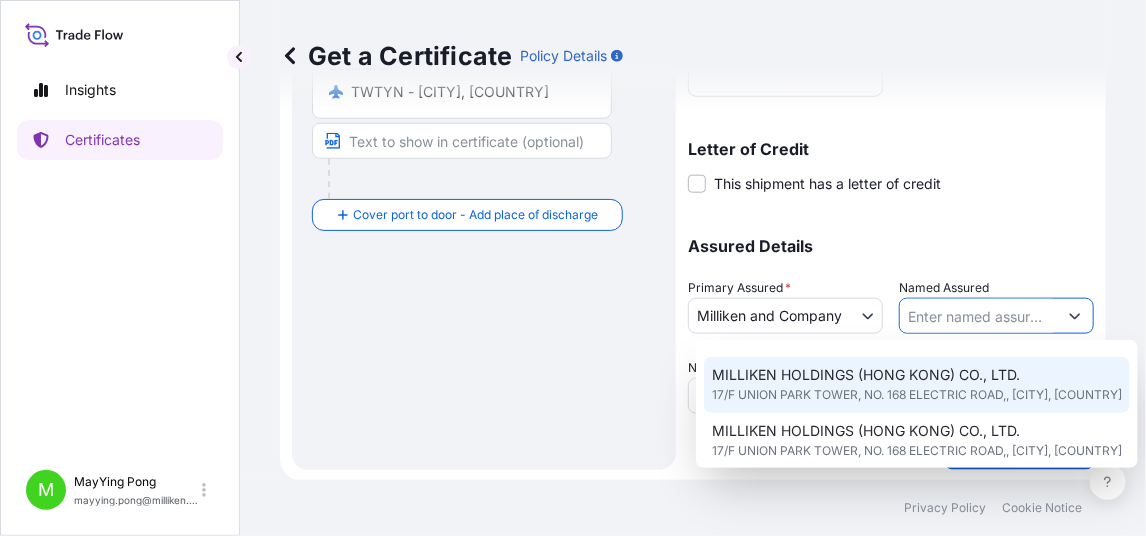 click on "MILLIKEN HOLDINGS (HONG KONG) CO., LTD." at bounding box center (866, 375) 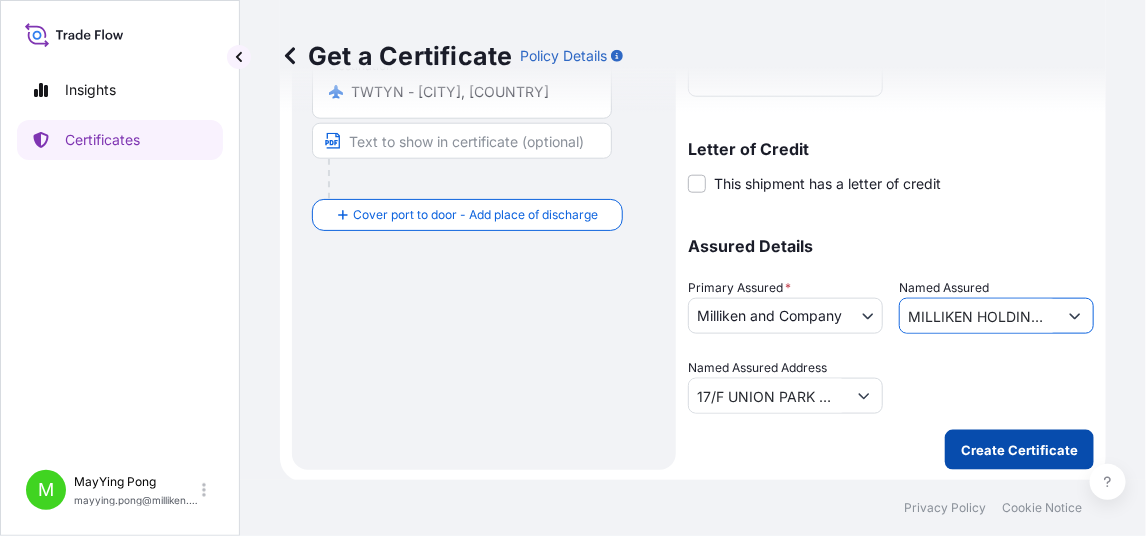 type on "MILLIKEN HOLDINGS (HONG KONG) CO., LTD." 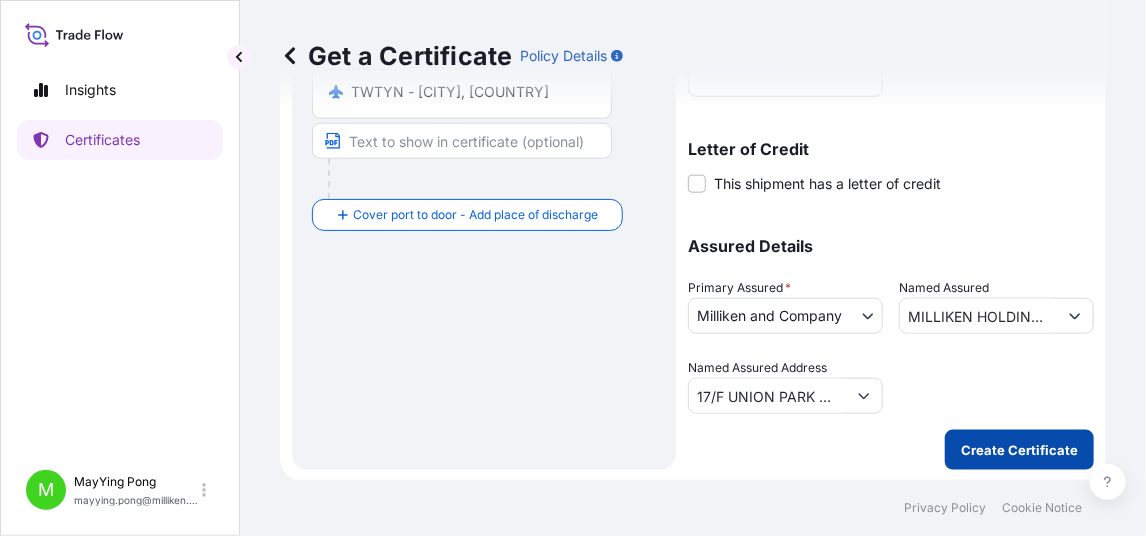 click on "Create Certificate" at bounding box center (1019, 450) 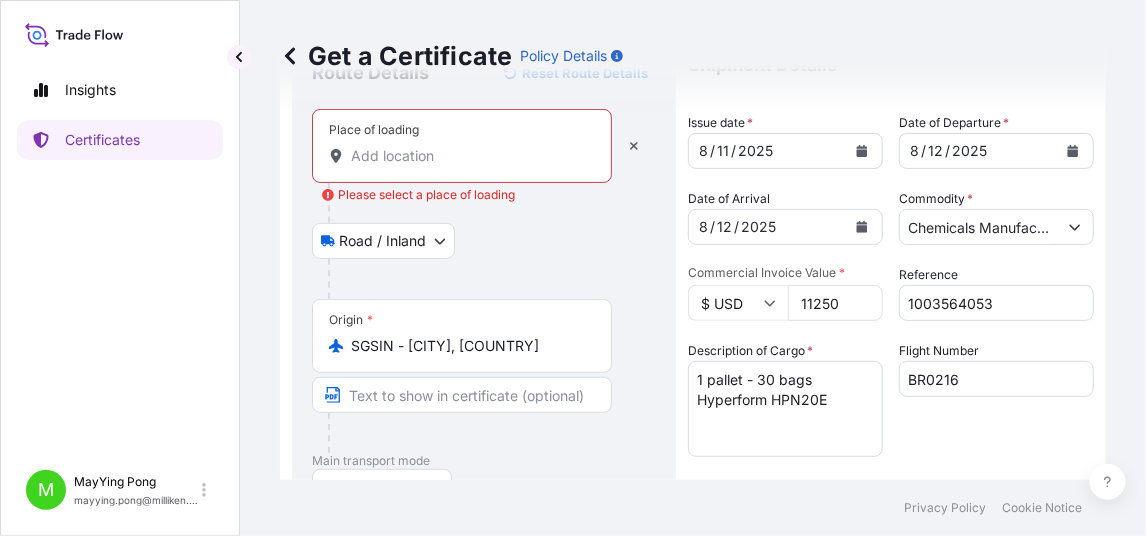 scroll, scrollTop: 0, scrollLeft: 0, axis: both 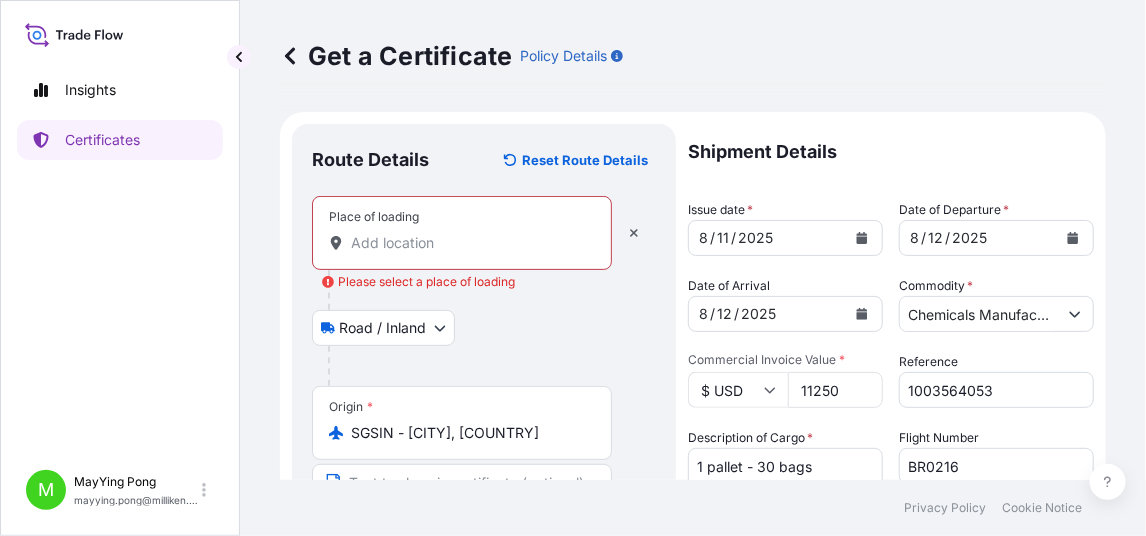 click on "Place of loading Please select a place of loading" at bounding box center [469, 243] 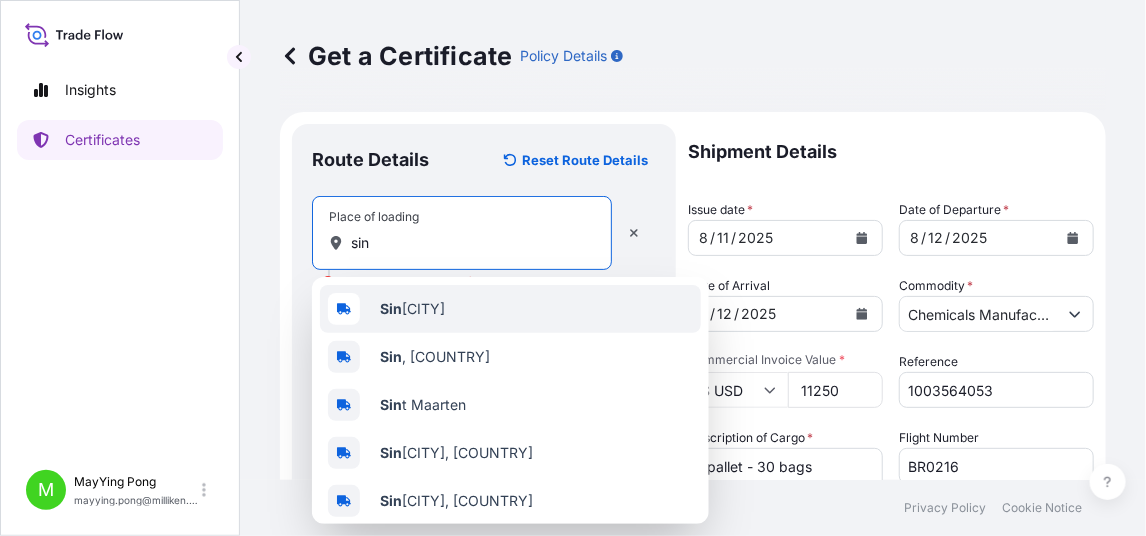 click on "[CITY] gapore" at bounding box center [412, 309] 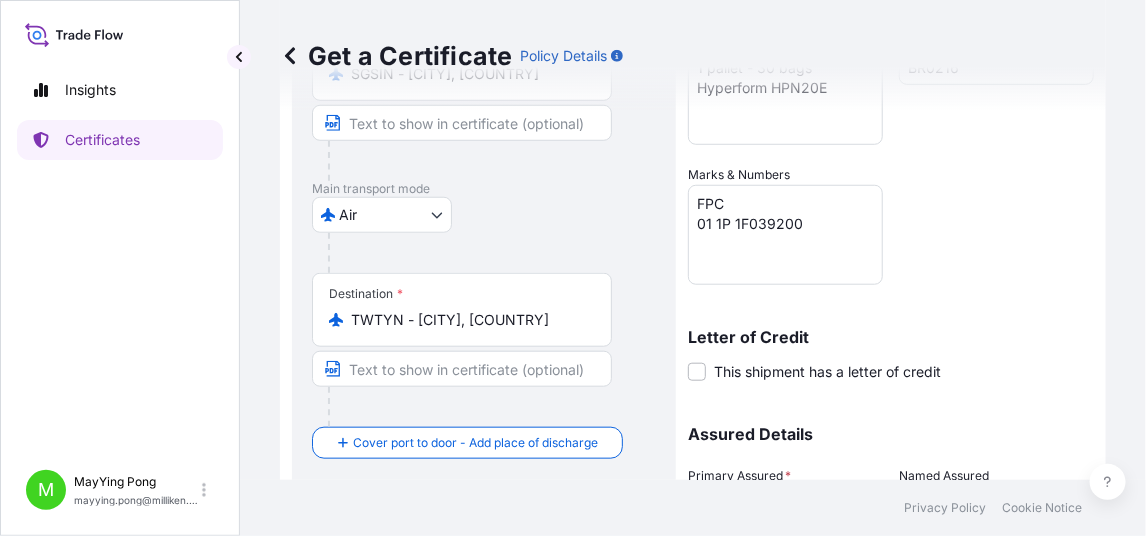 scroll, scrollTop: 587, scrollLeft: 0, axis: vertical 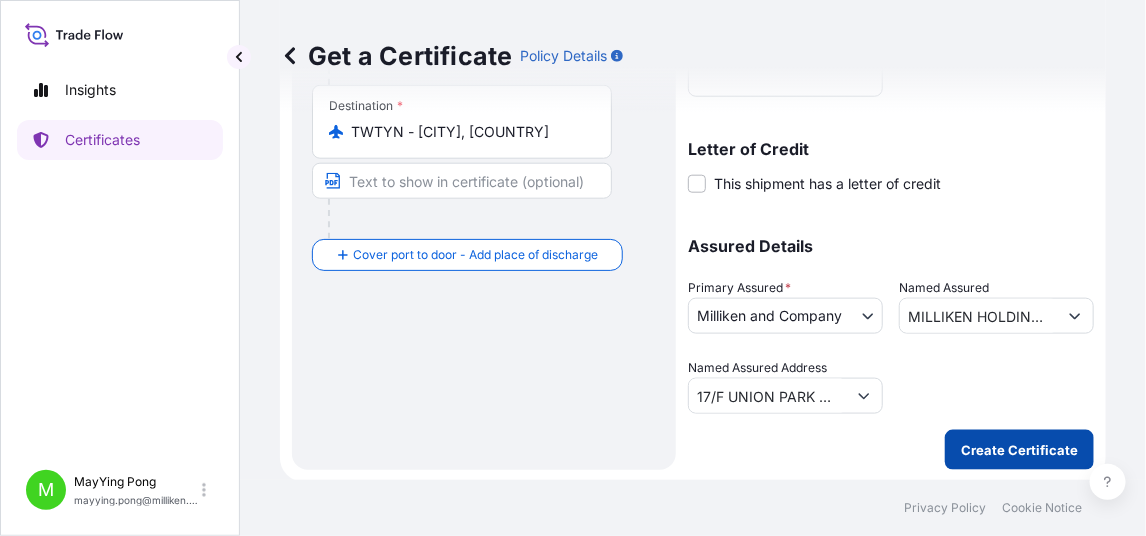 type on "[CITY]" 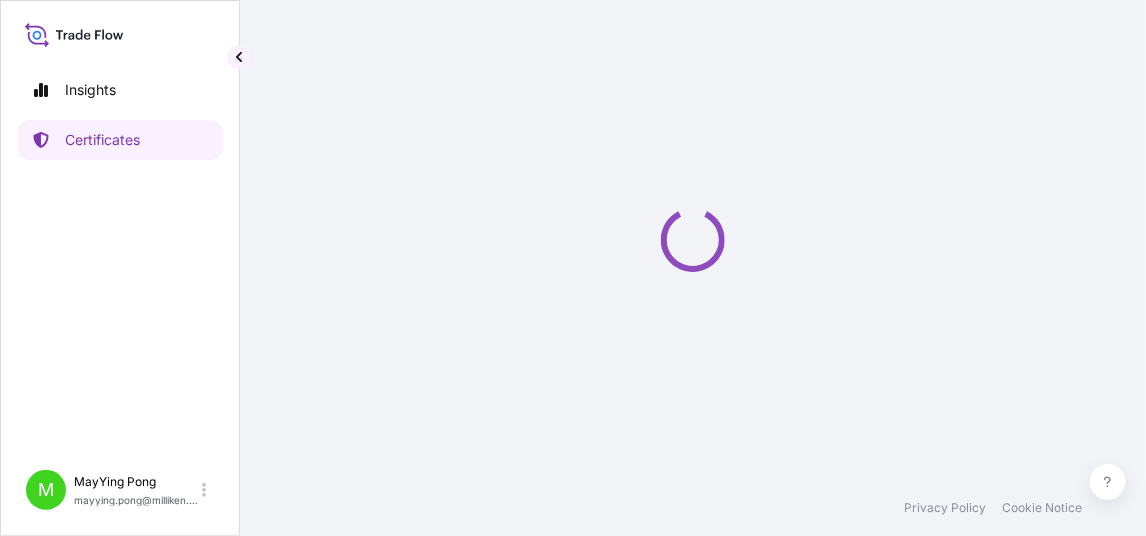 scroll, scrollTop: 0, scrollLeft: 0, axis: both 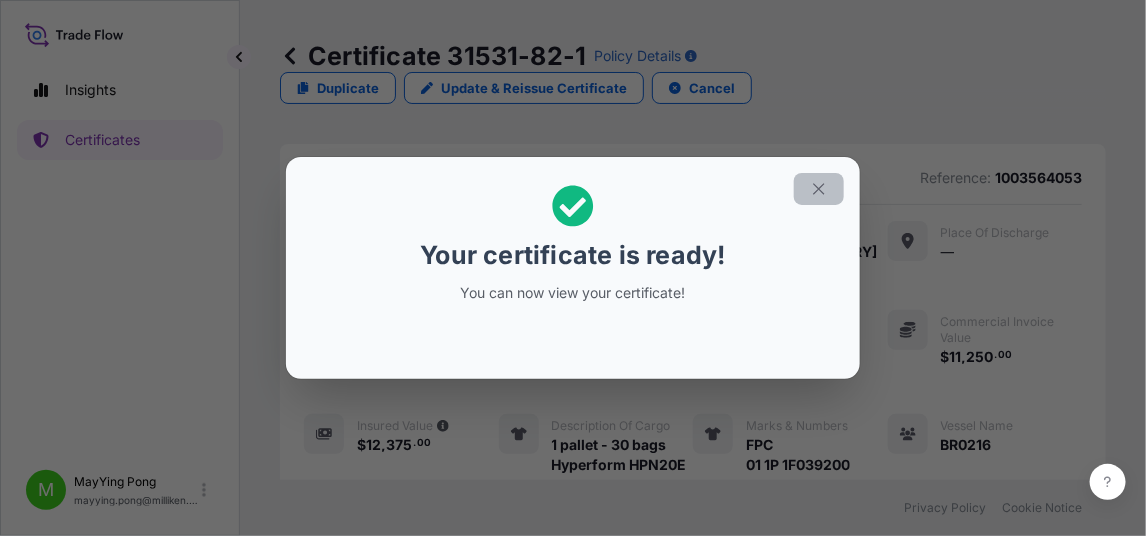 click 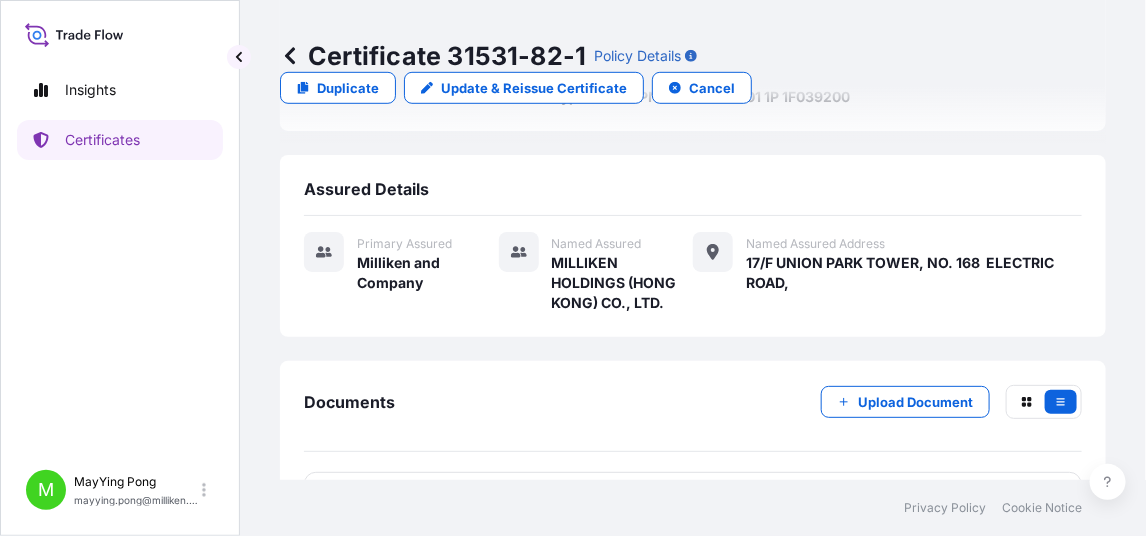 scroll, scrollTop: 451, scrollLeft: 0, axis: vertical 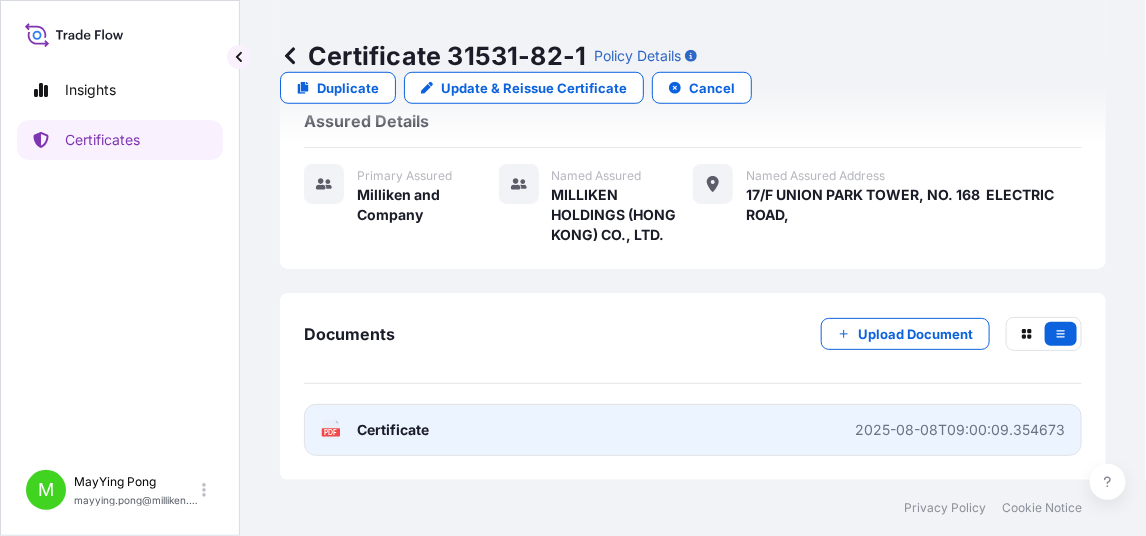 click on "Certificate" at bounding box center [393, 430] 